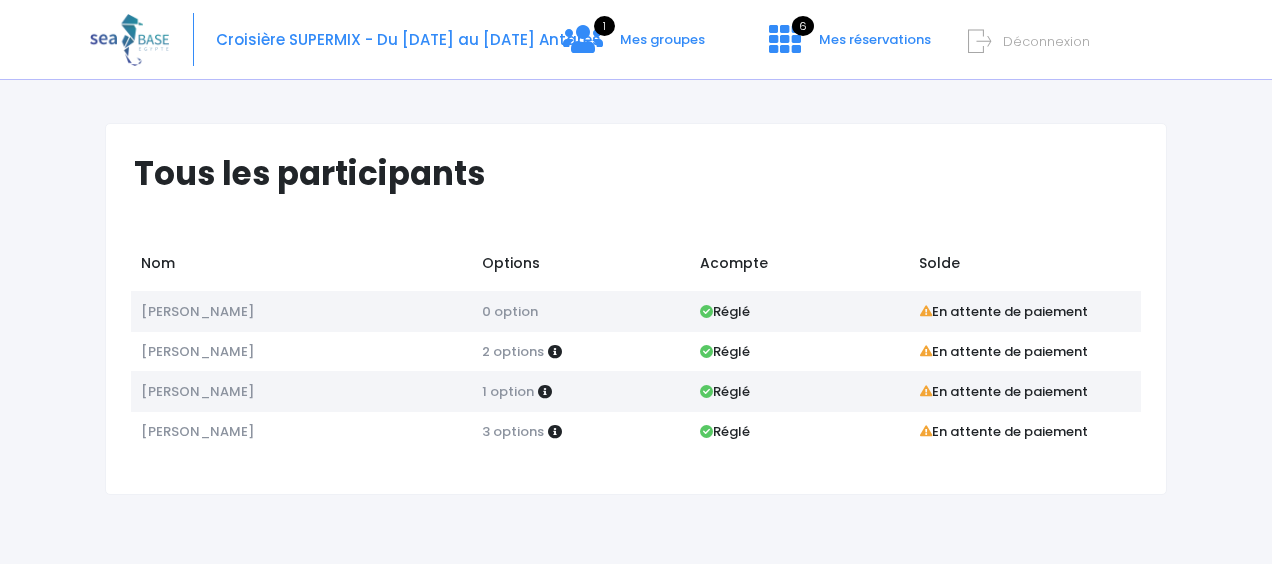 scroll, scrollTop: 0, scrollLeft: 0, axis: both 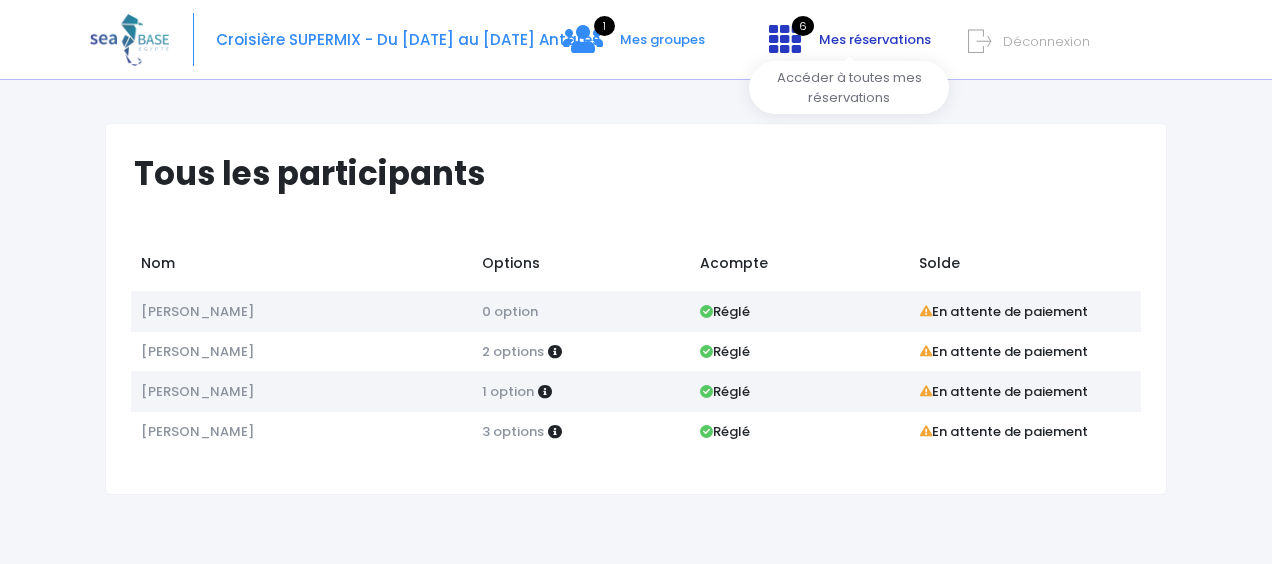 click on "6" at bounding box center [803, 26] 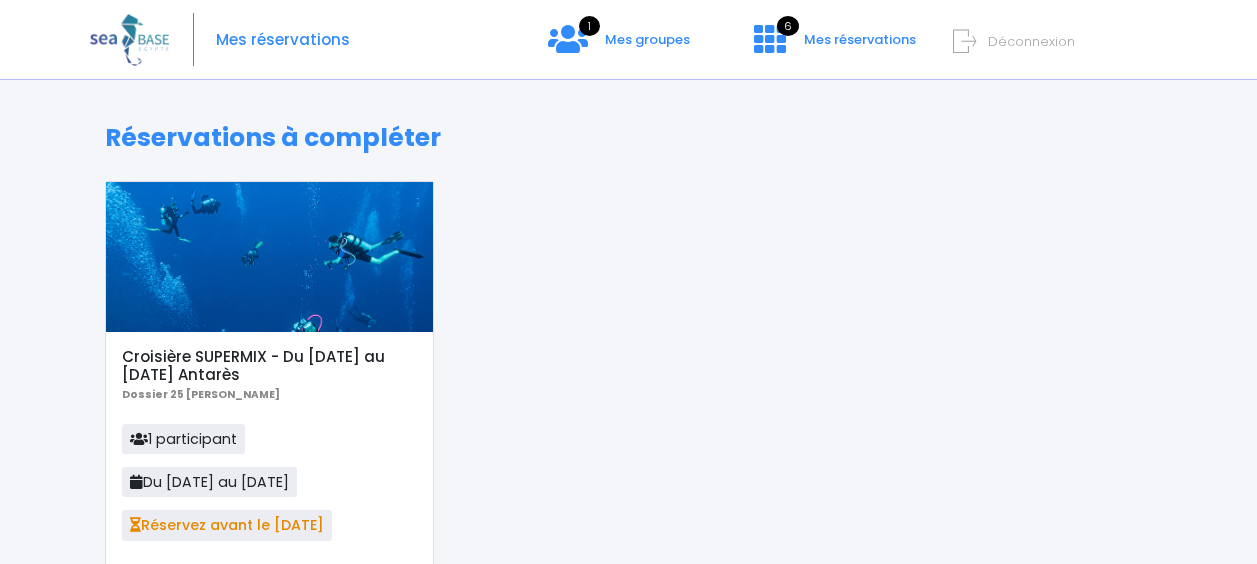 scroll, scrollTop: 0, scrollLeft: 0, axis: both 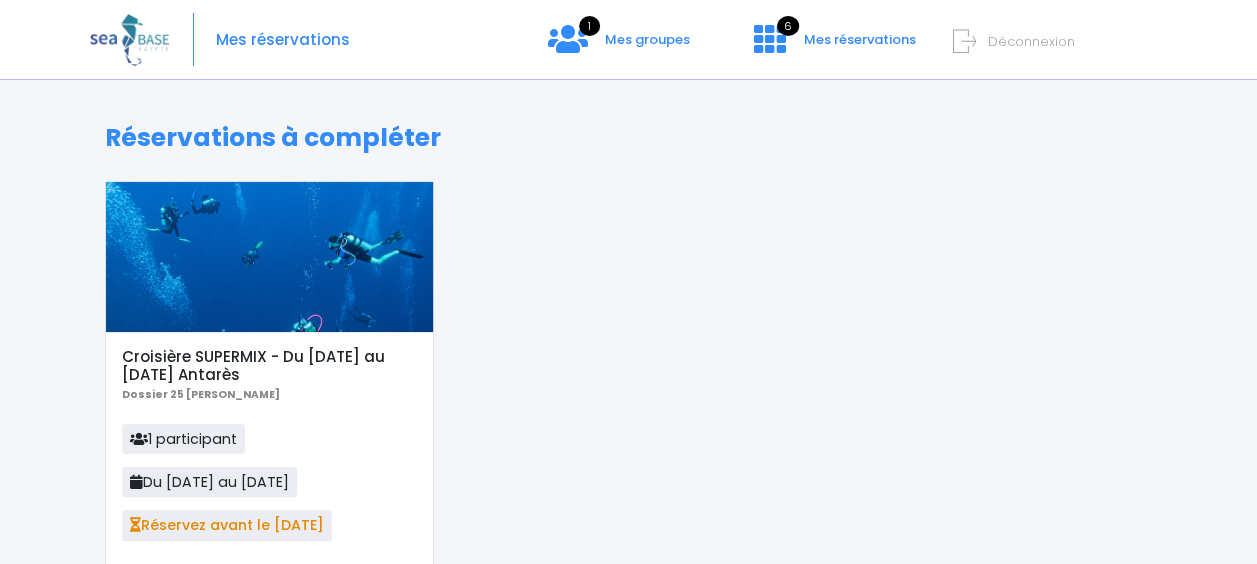 click at bounding box center [269, 257] 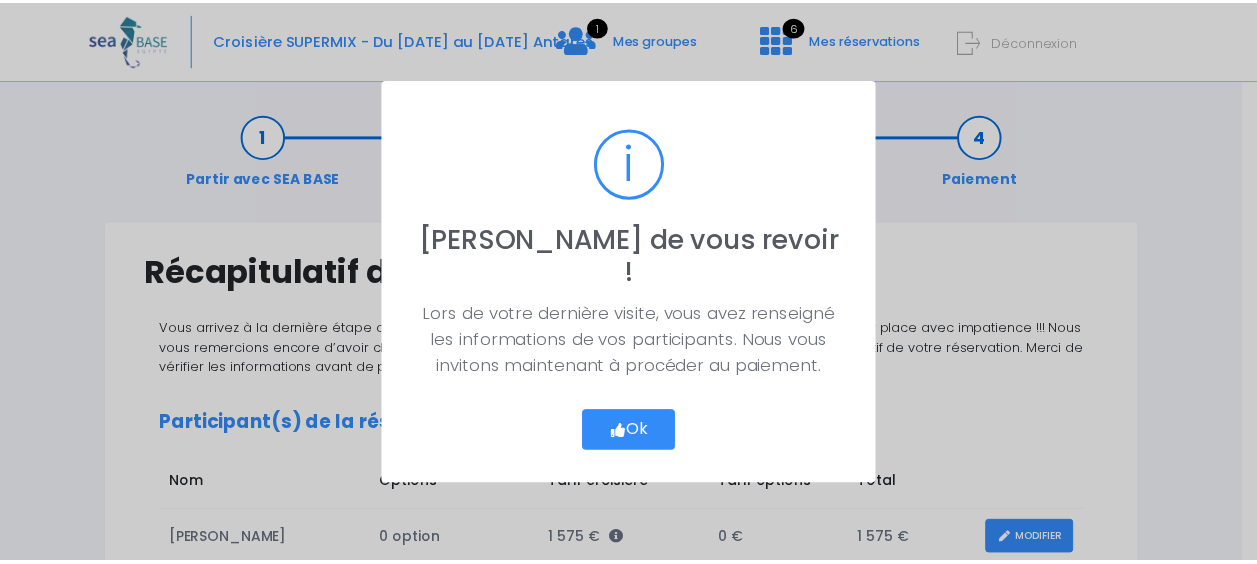 scroll, scrollTop: 0, scrollLeft: 0, axis: both 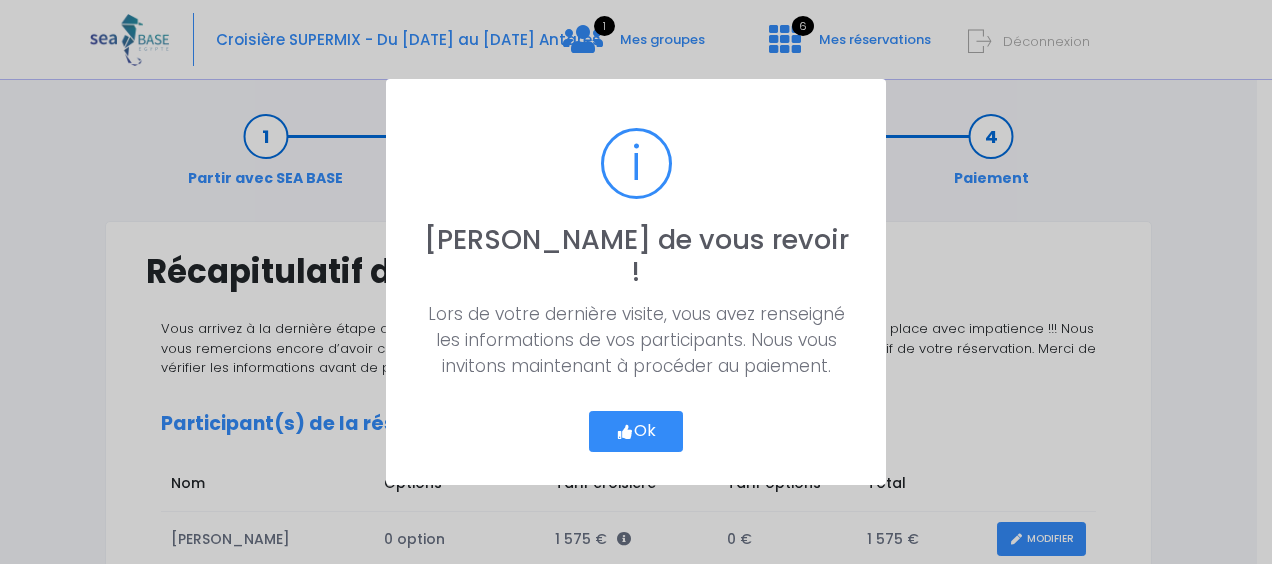 click on "Ok" at bounding box center [636, 432] 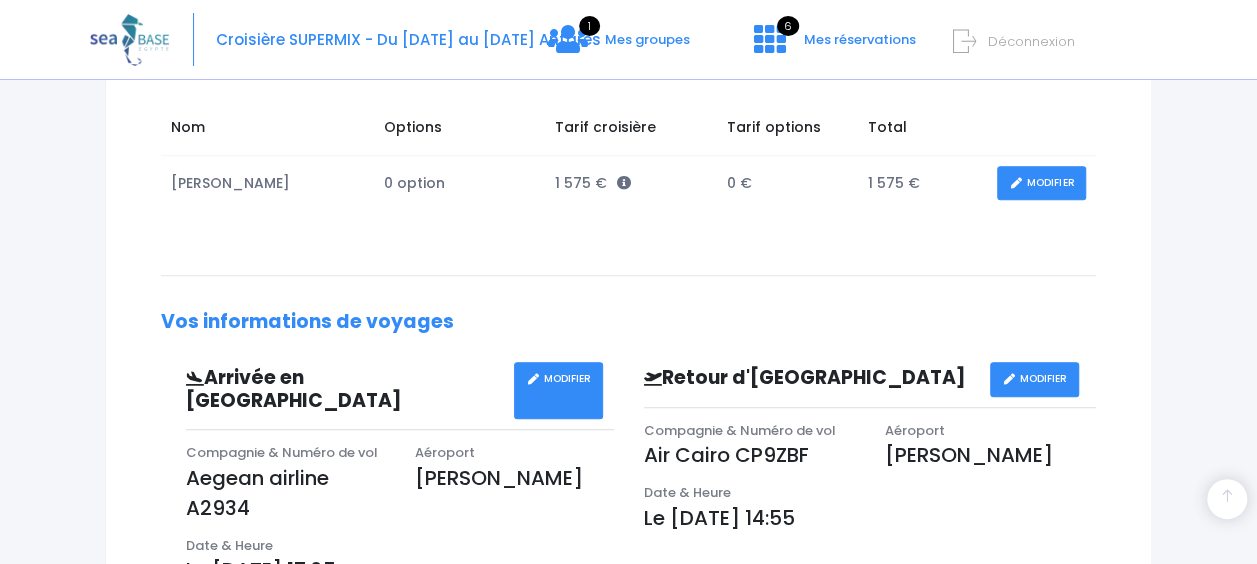 scroll, scrollTop: 0, scrollLeft: 0, axis: both 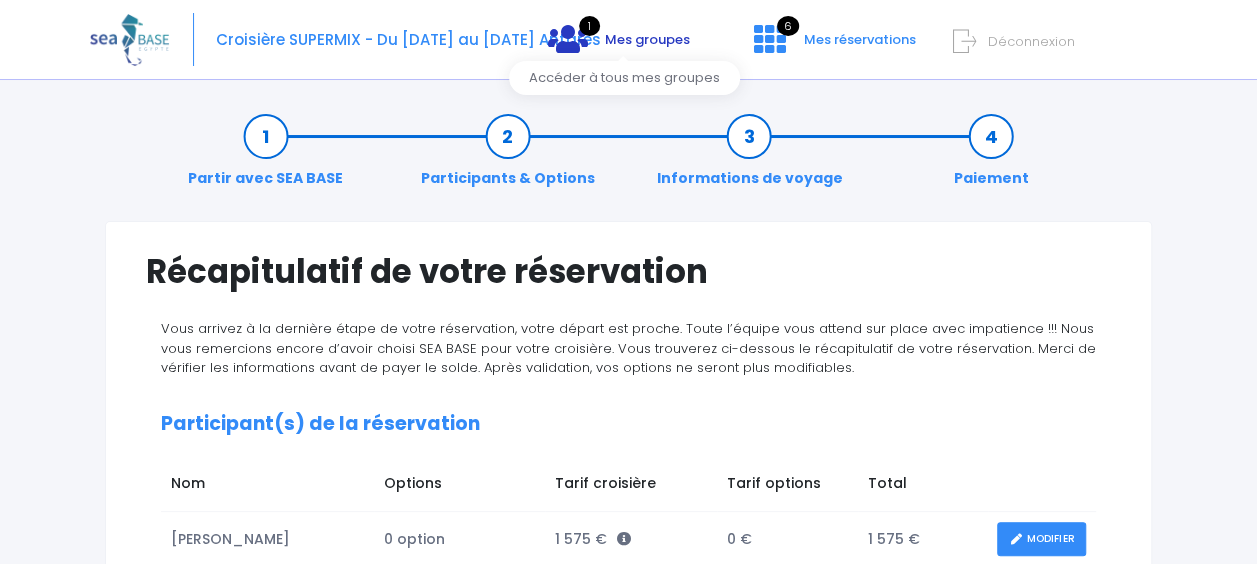 click on "Mes groupes" at bounding box center (647, 39) 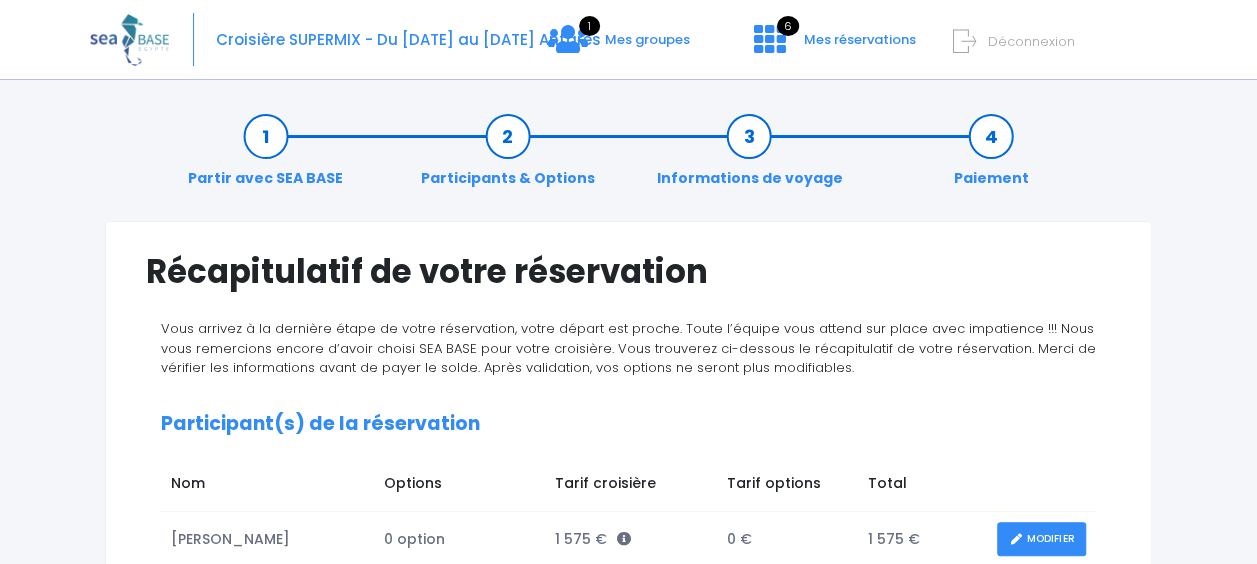 click on "Croisière SUPERMIX - Du 20/09/25 au 27/09/25 Antarès
1
Mes groupes
6
Déconnexion" at bounding box center (613, 40) 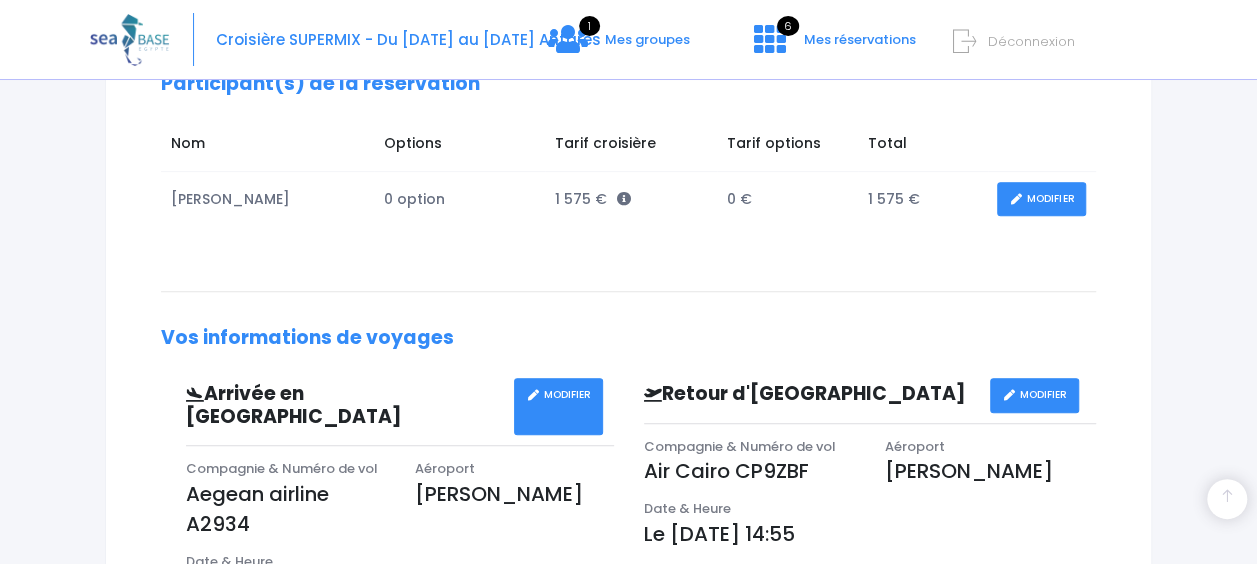 scroll, scrollTop: 339, scrollLeft: 0, axis: vertical 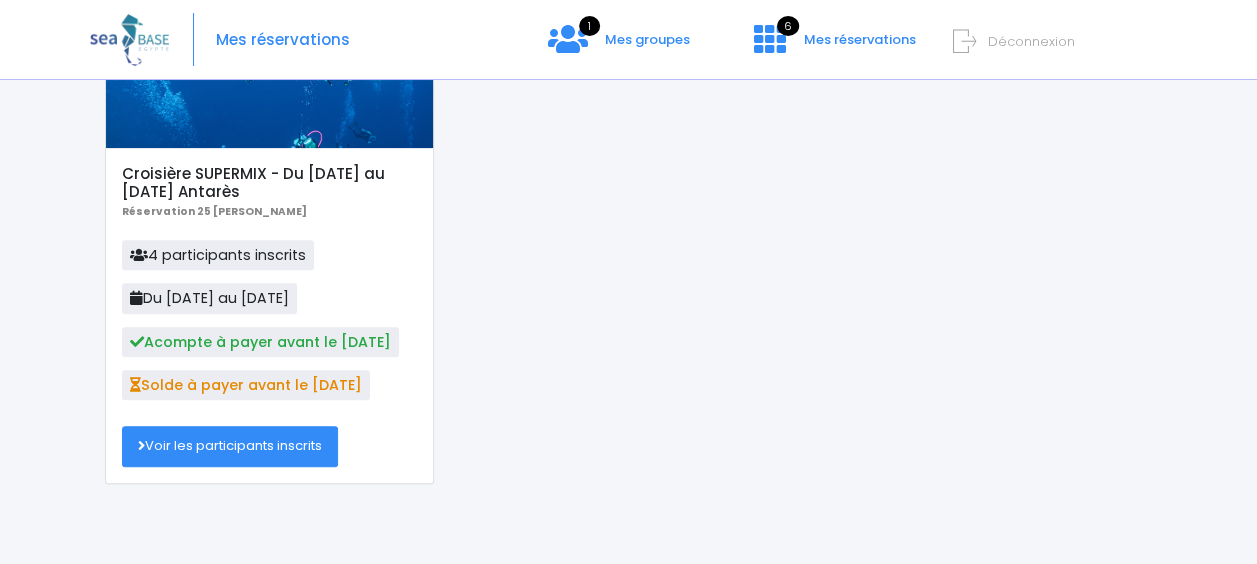click on "Voir les participants inscrits" at bounding box center (230, 446) 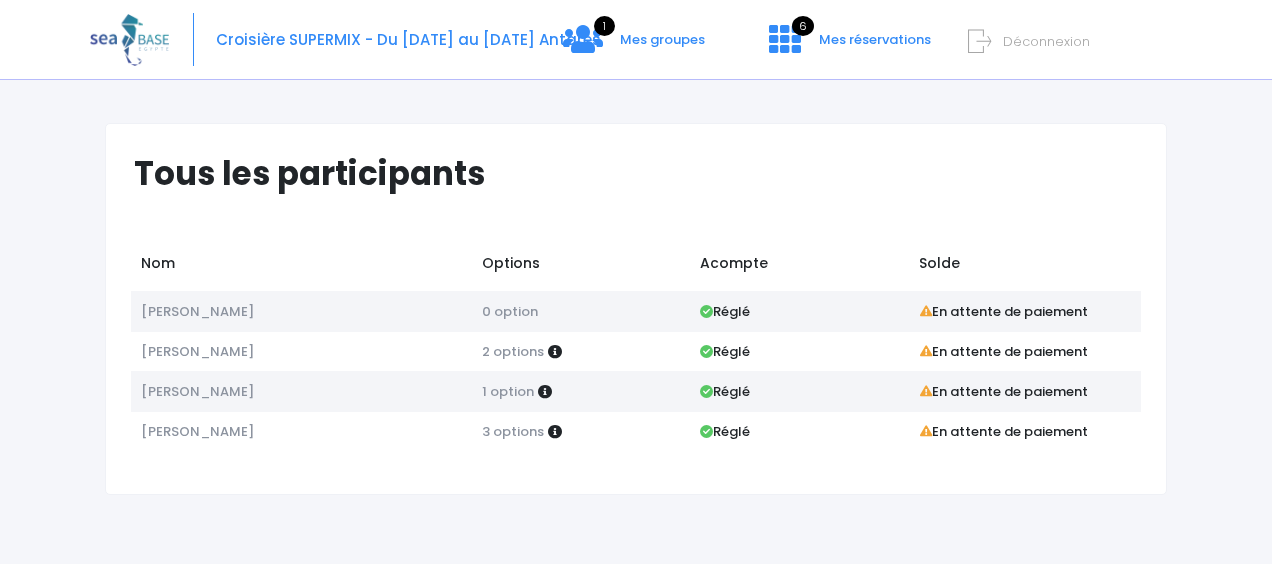 scroll, scrollTop: 0, scrollLeft: 0, axis: both 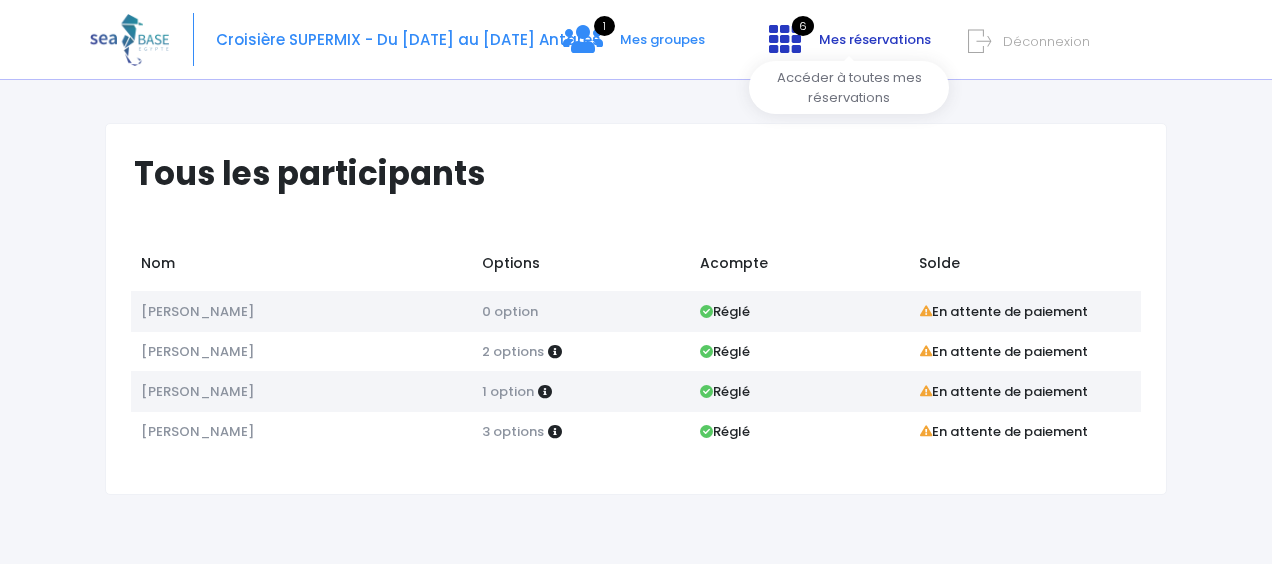 click on "6
Mes réservations" at bounding box center [848, 46] 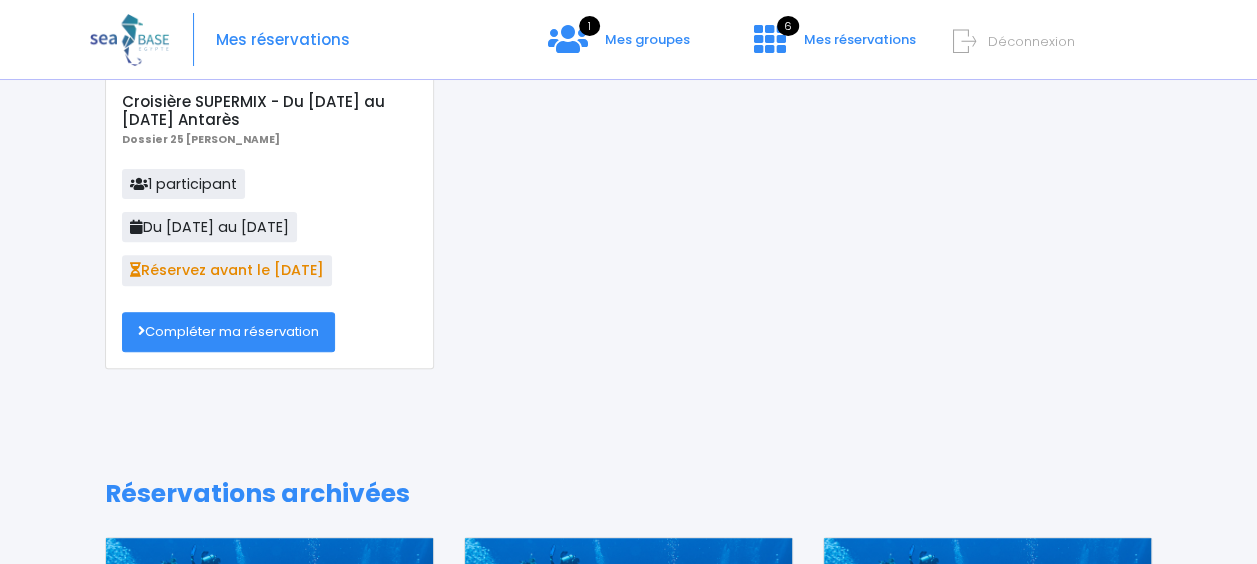 scroll, scrollTop: 292, scrollLeft: 0, axis: vertical 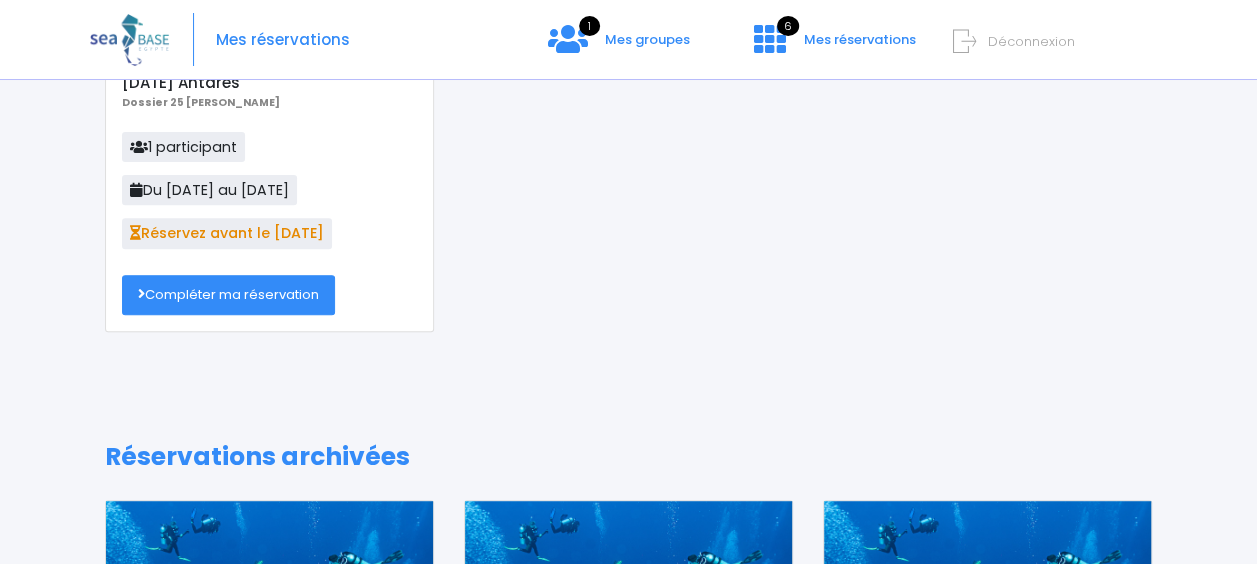click on "Compléter ma réservation" at bounding box center (228, 295) 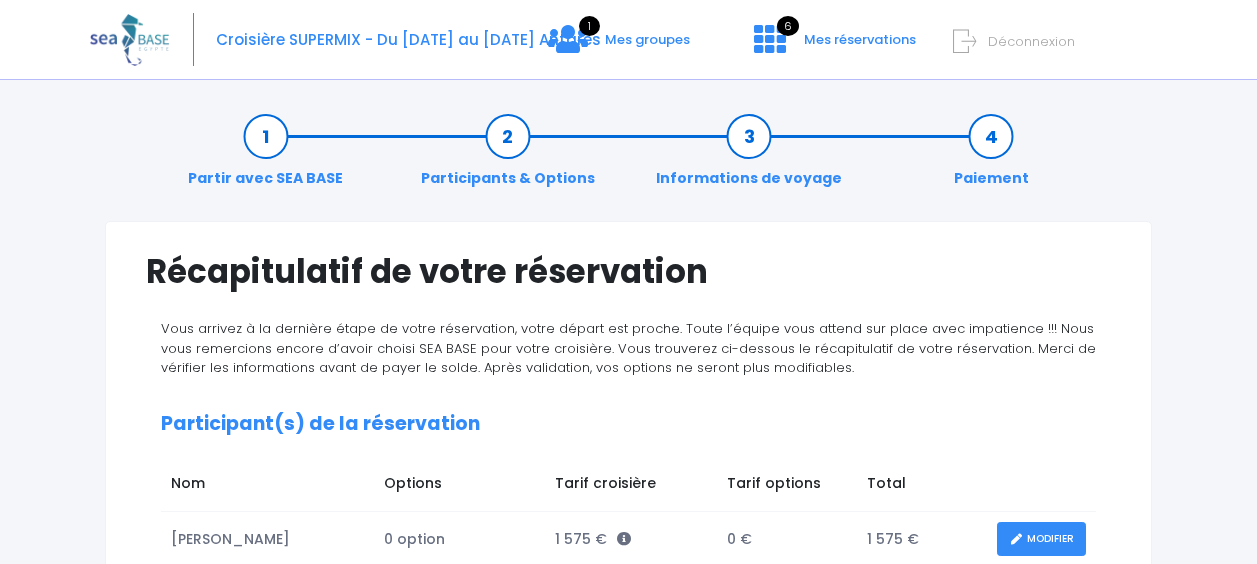scroll, scrollTop: 0, scrollLeft: 0, axis: both 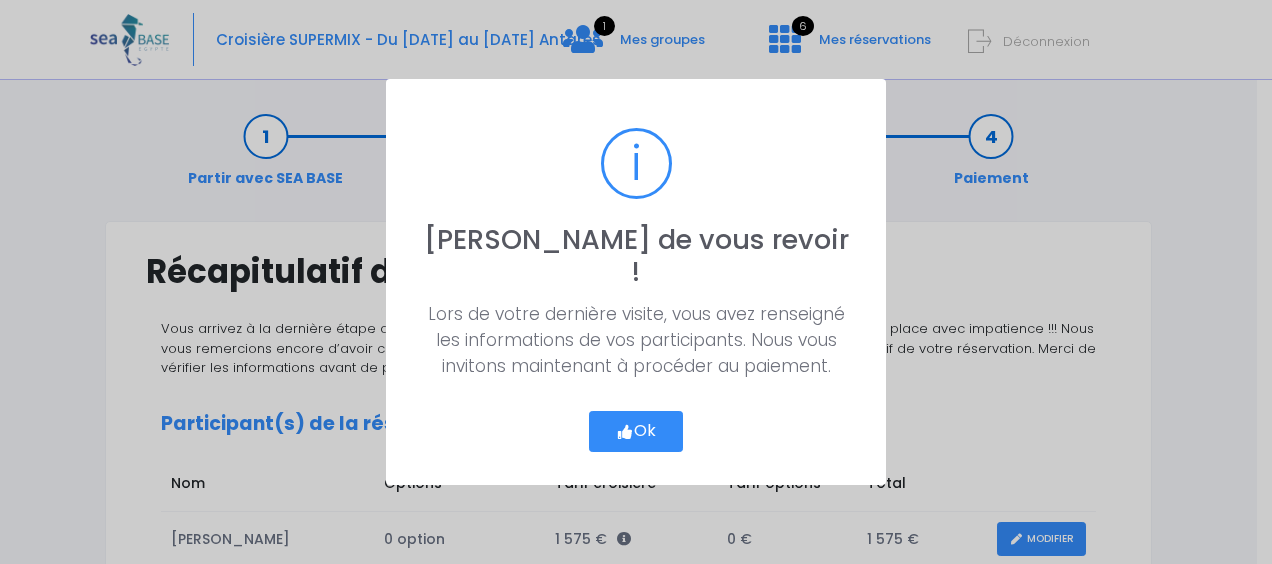 click on "Ok" at bounding box center (636, 432) 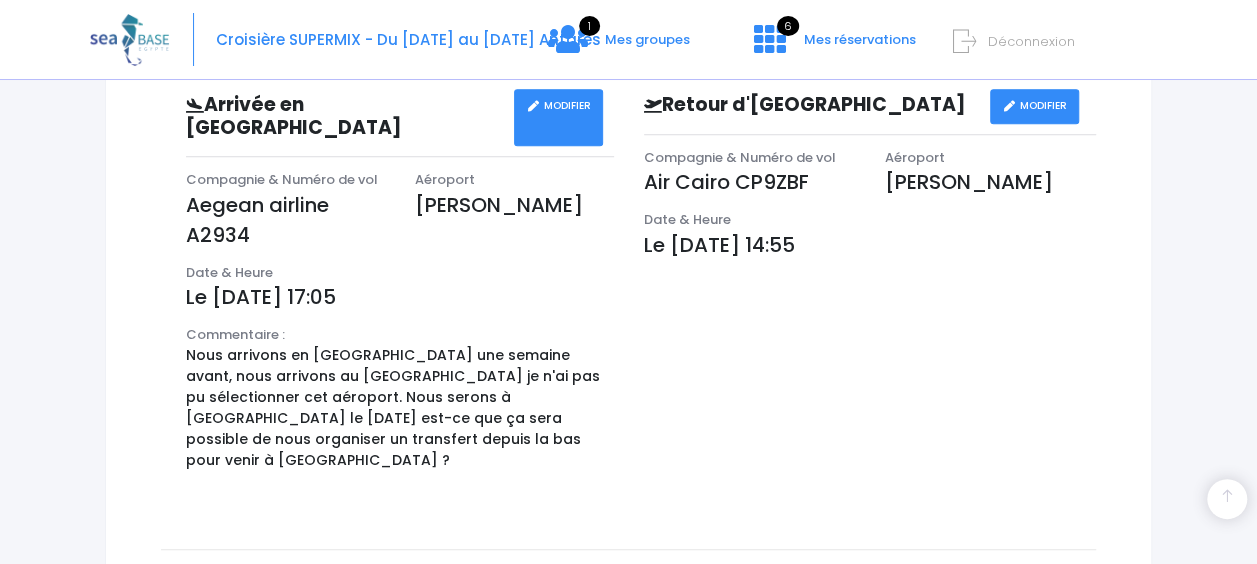 scroll, scrollTop: 630, scrollLeft: 0, axis: vertical 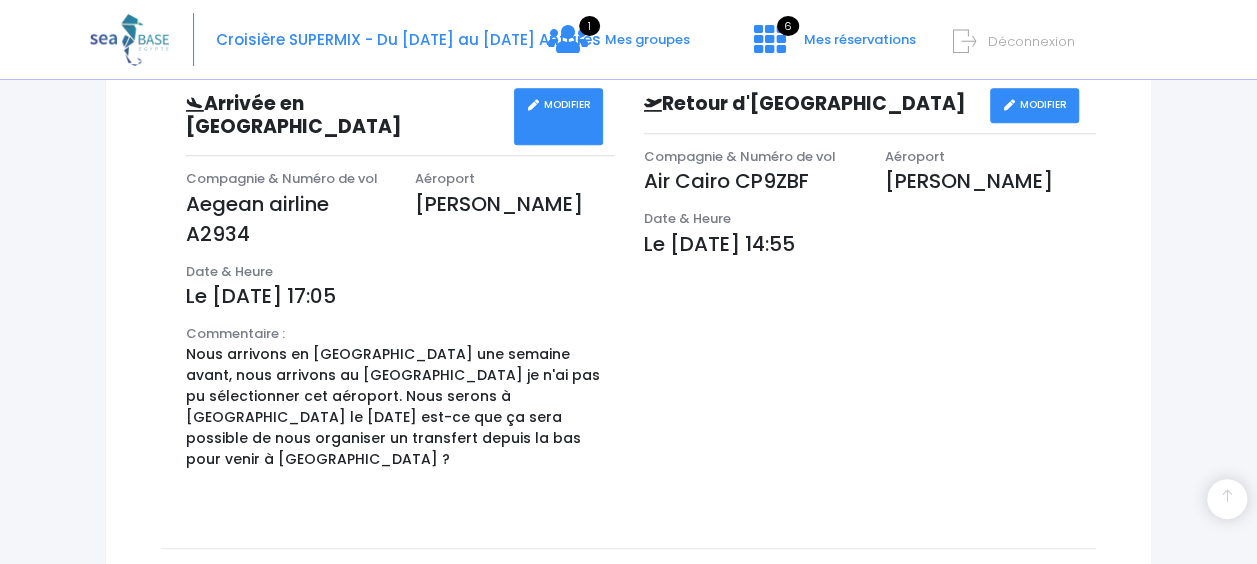 click on "MODIFIER" at bounding box center [558, 116] 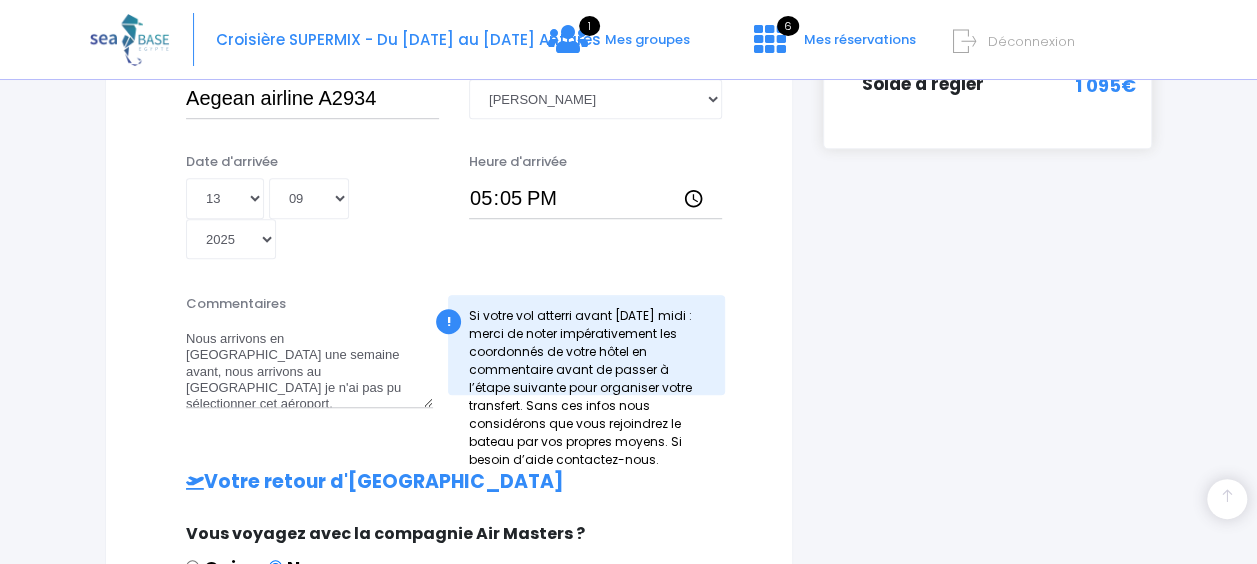 scroll, scrollTop: 620, scrollLeft: 0, axis: vertical 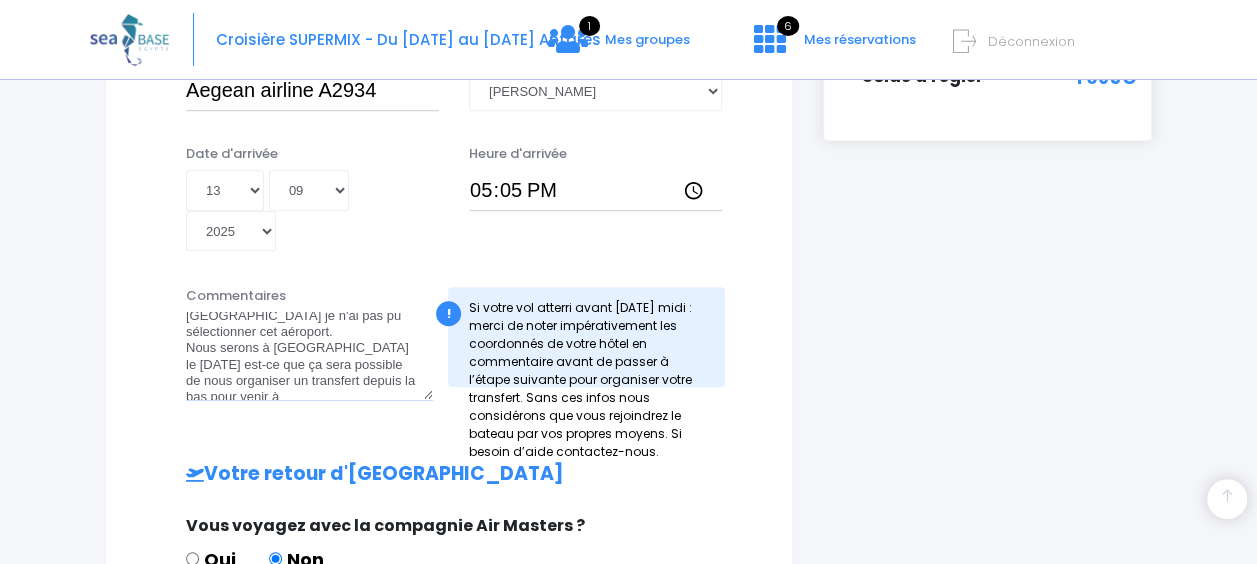drag, startPoint x: 186, startPoint y: 337, endPoint x: 434, endPoint y: 394, distance: 254.46611 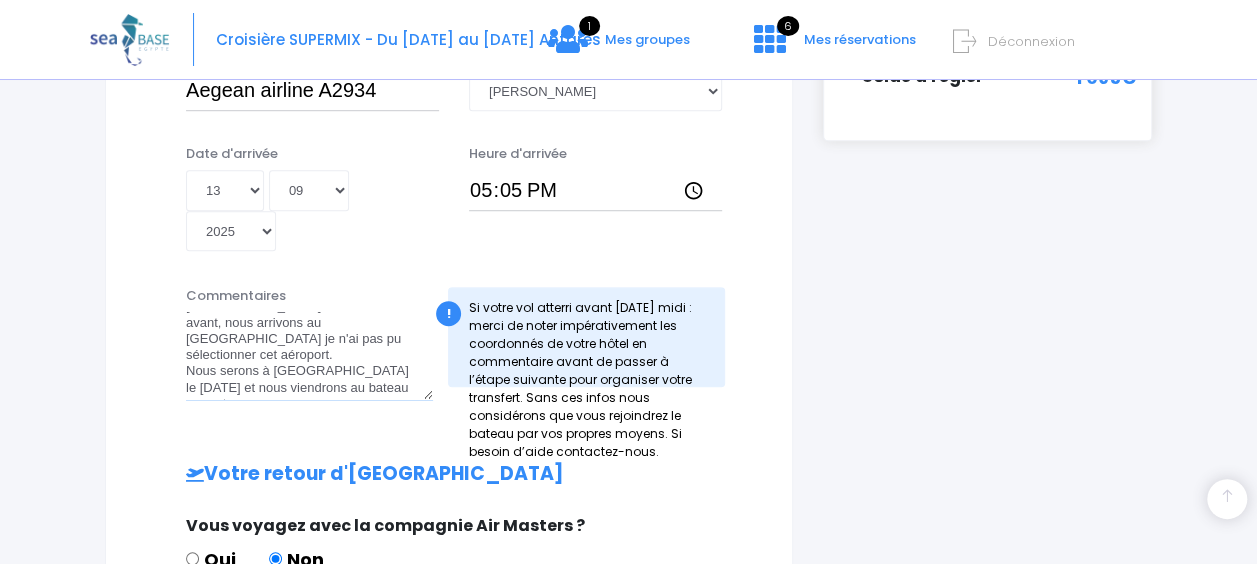 scroll, scrollTop: 48, scrollLeft: 0, axis: vertical 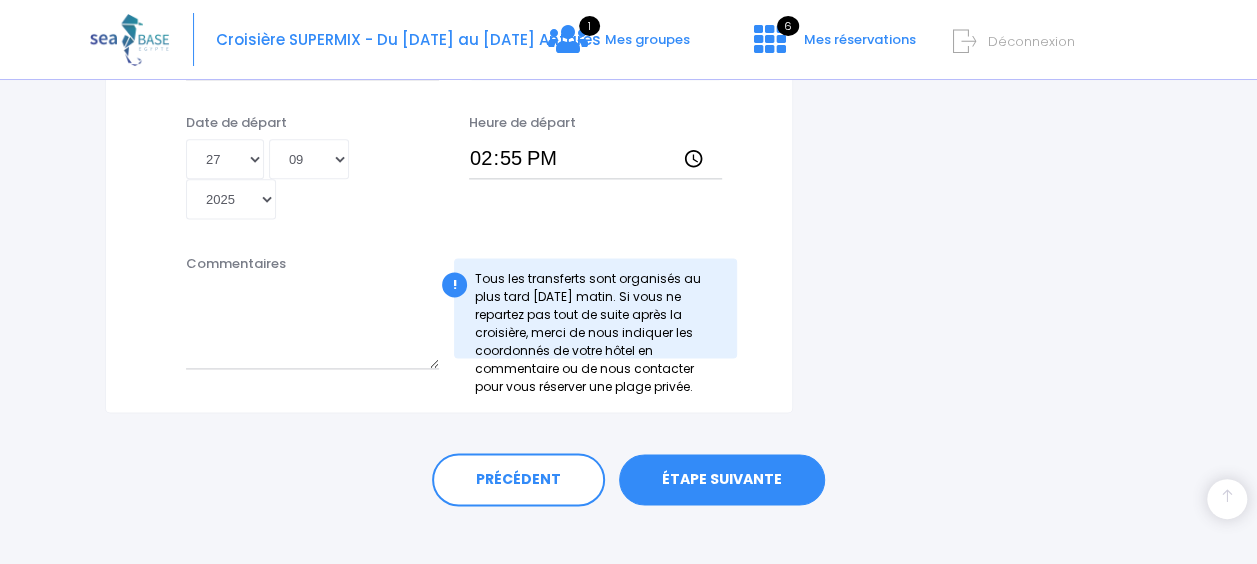 type on "Nous arrivons en Egypte une semaine avant, nous arrivons au Caire je n'ai pas pu sélectionner cet aéroport.
Nous serons à Lourox le 20.09.2025 et nous viendrons au bateau par notre propre moyen" 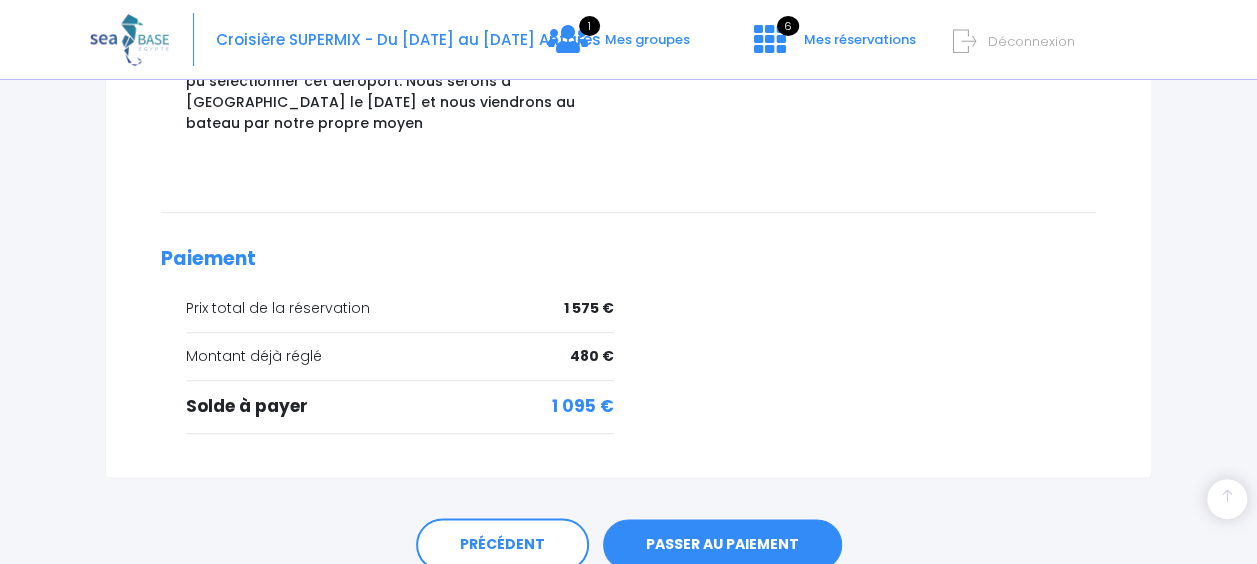 scroll, scrollTop: 984, scrollLeft: 0, axis: vertical 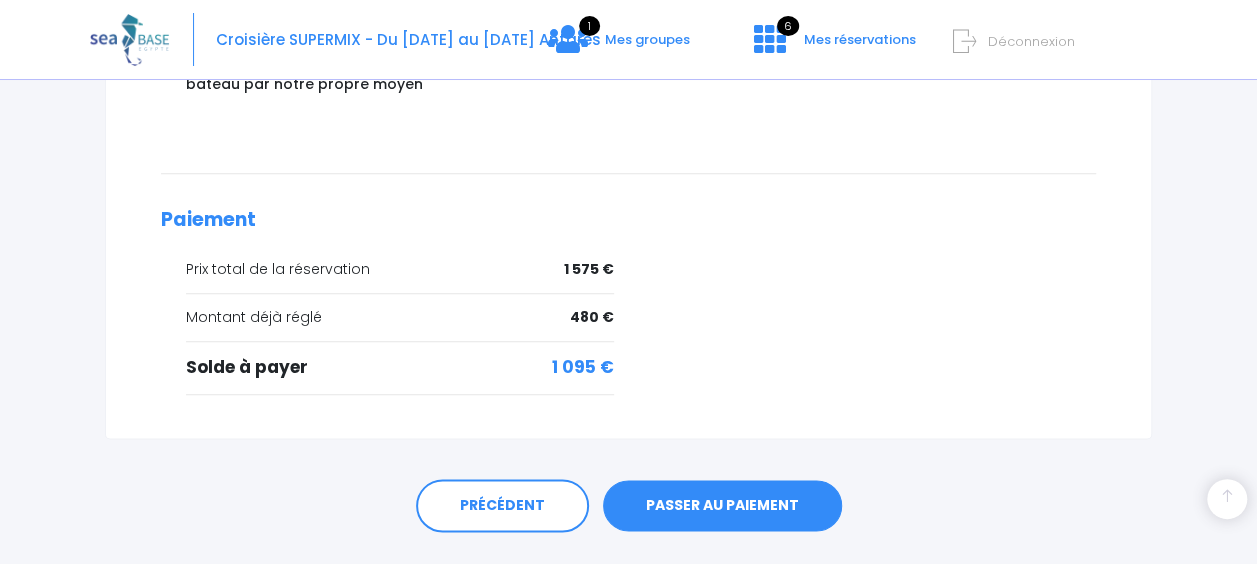 click on "PASSER AU PAIEMENT" at bounding box center (722, 506) 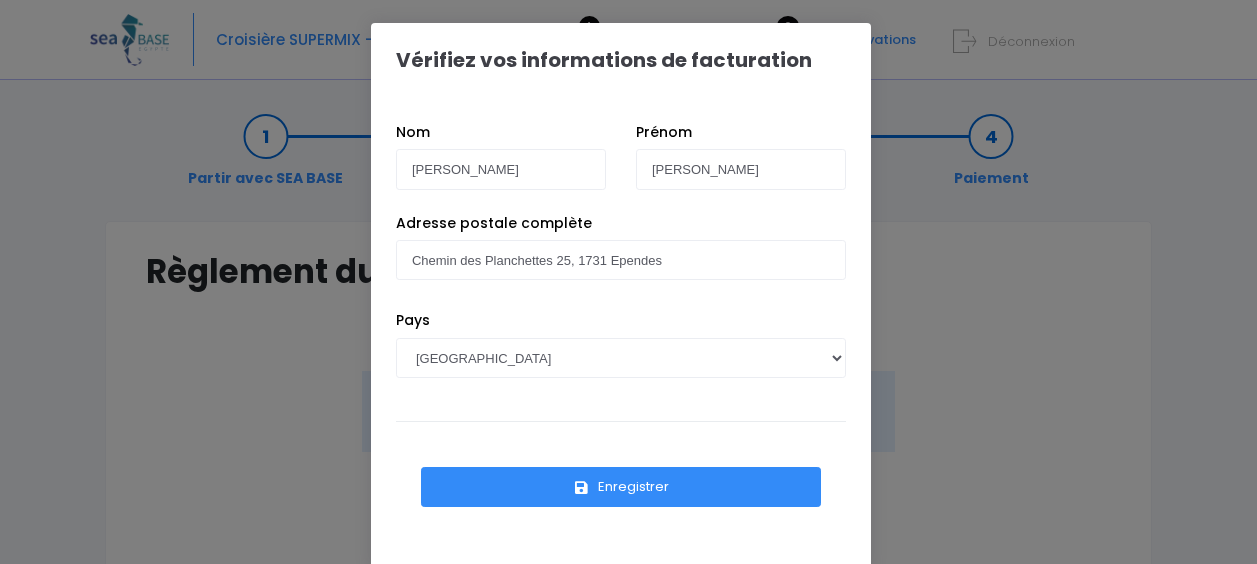 scroll, scrollTop: 0, scrollLeft: 0, axis: both 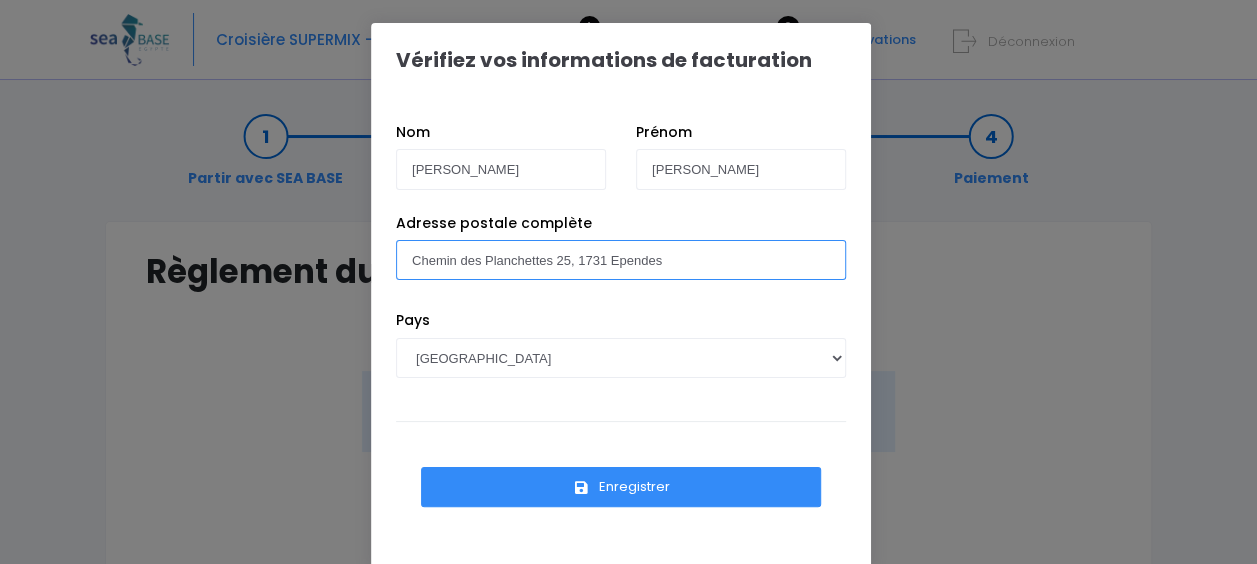 click on "Chemin des Planchettes 25, 1731 Ependes" at bounding box center [621, 260] 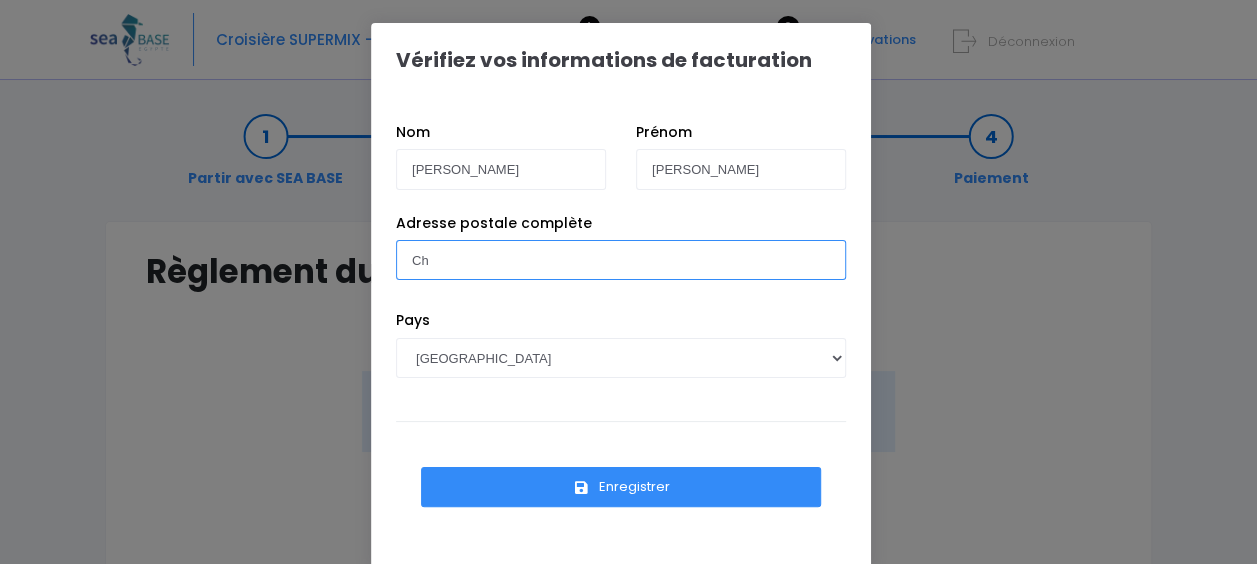 type on "C" 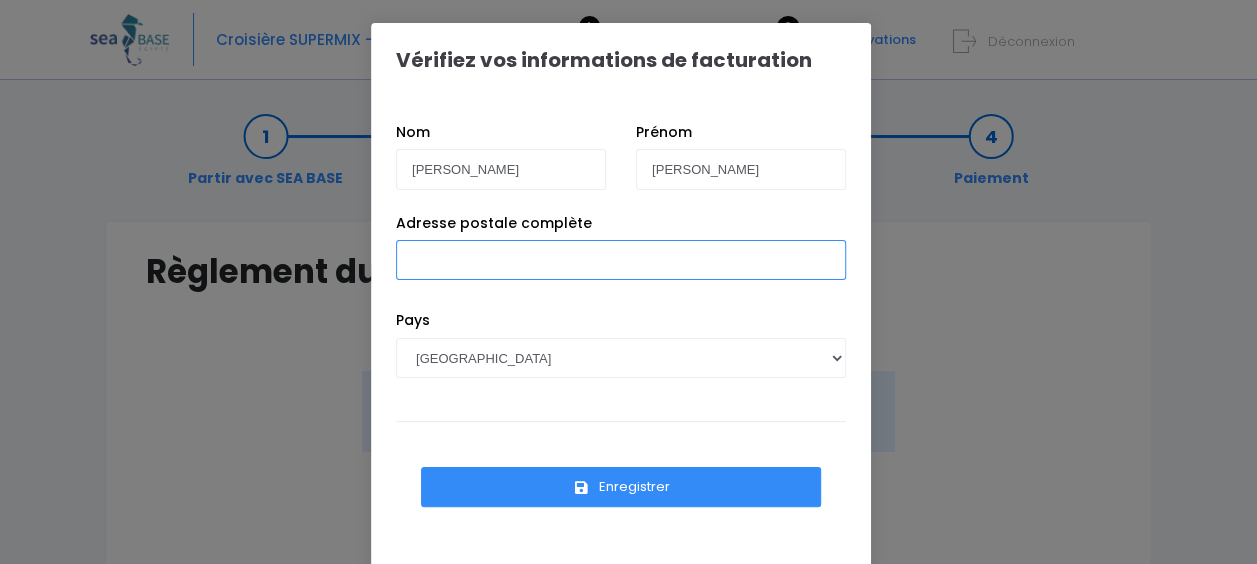 scroll, scrollTop: 24, scrollLeft: 0, axis: vertical 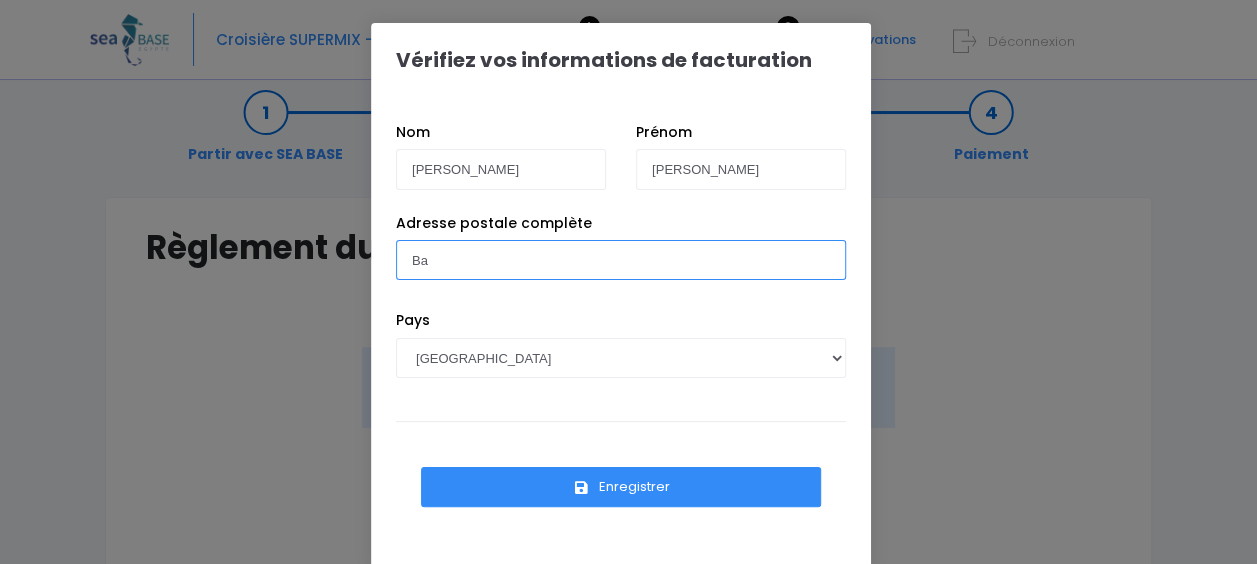 type on "Bäumliacherstrasse 79, 3216 Ried b. Kerzers" 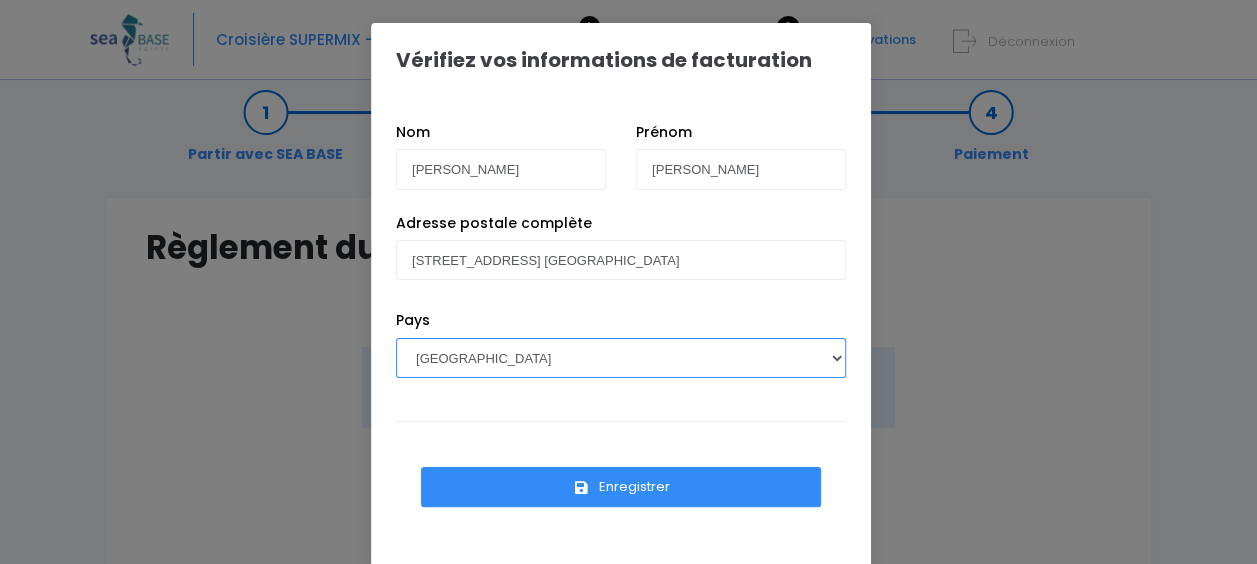 select on "CH" 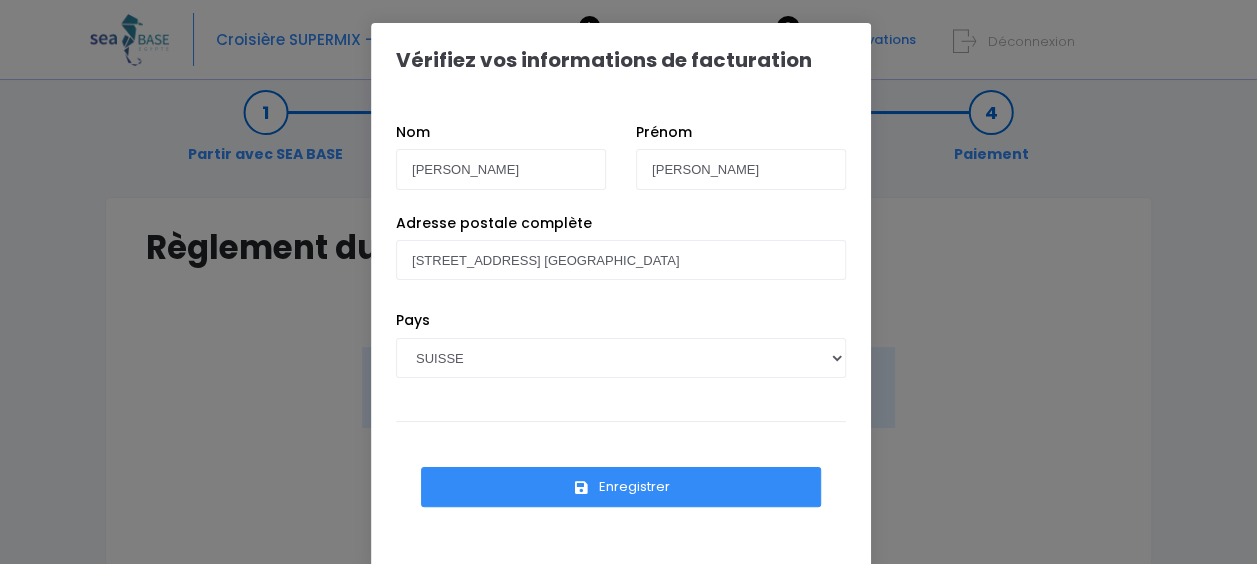 click on "Pays
AFGHANISTAN
AFRIQUE DU SUD
ÅLAND, ÎLES
ALBANIE
ALGÉRIE
ALLEMAGNE
ANDORRE
ANGOLA
ANGUILLA
ANTARCTIQUE
ANTIGUA-ET-BARBUDA
ANTILLES NÉERLANDAISES ARGENTINE" at bounding box center [621, 359] 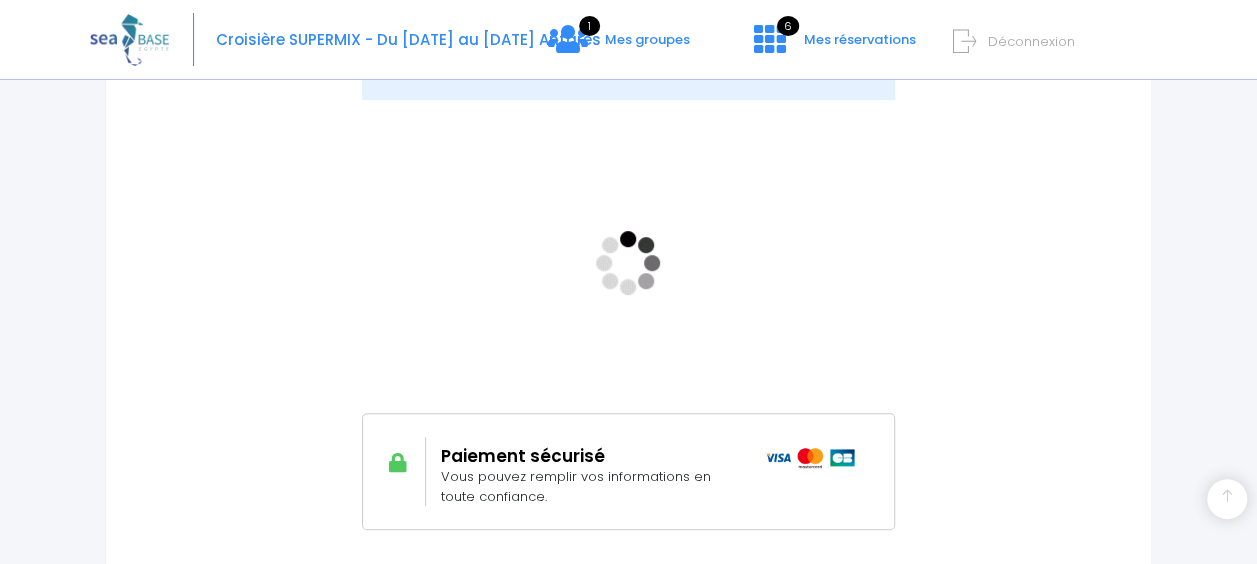 scroll, scrollTop: 343, scrollLeft: 0, axis: vertical 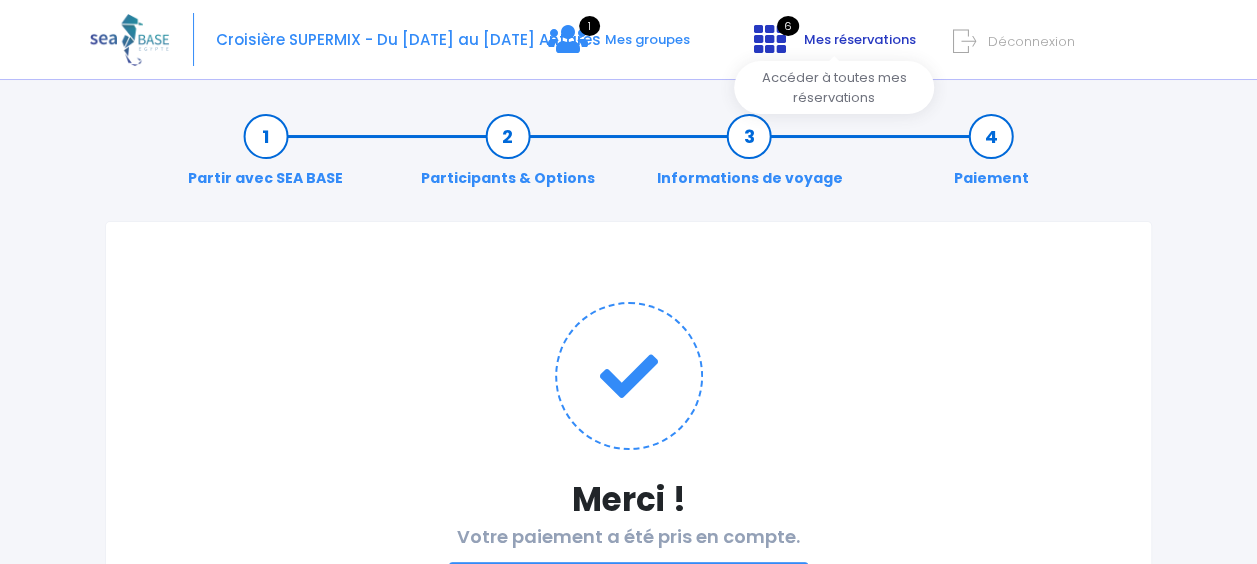 click on "6
Mes réservations" at bounding box center [833, 46] 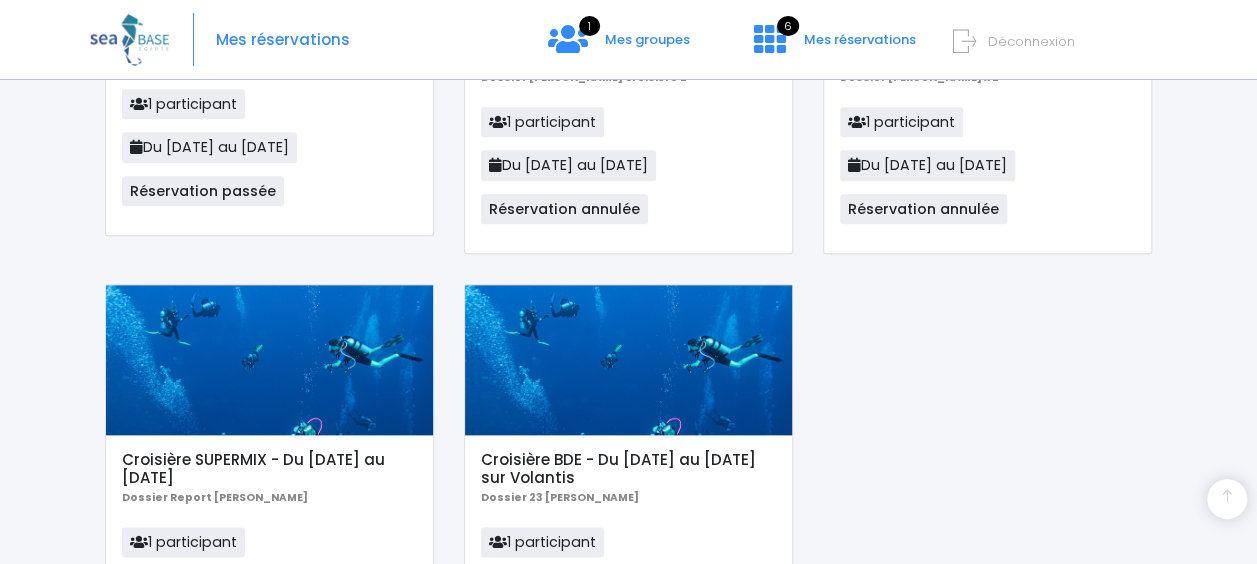 scroll, scrollTop: 926, scrollLeft: 0, axis: vertical 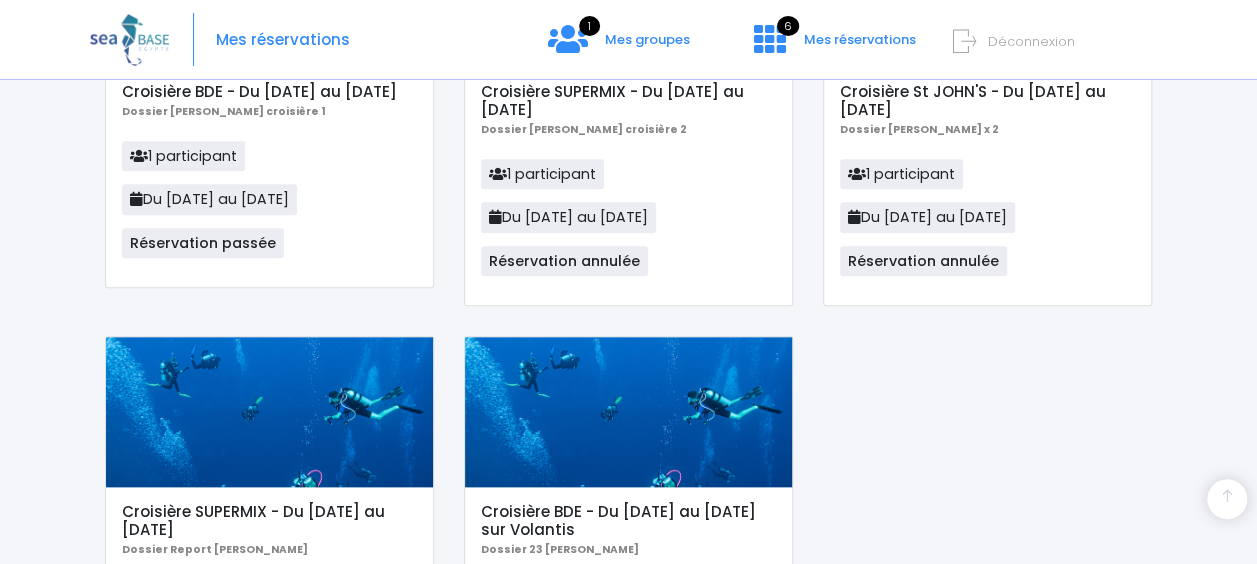 click on "1  participant" at bounding box center [901, 174] 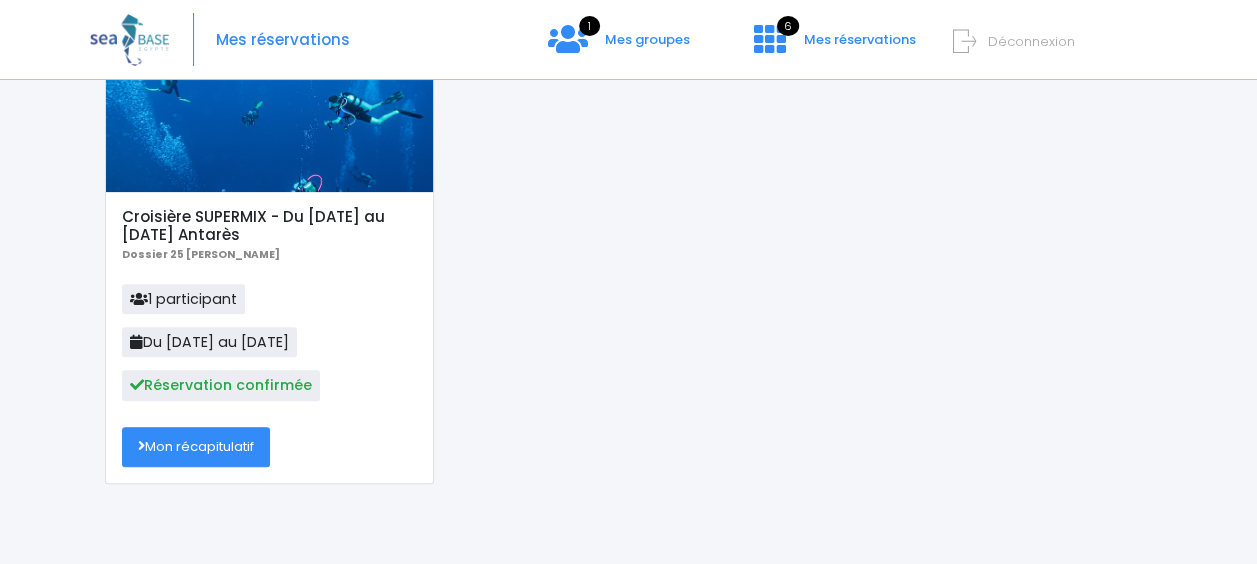 scroll, scrollTop: 195, scrollLeft: 0, axis: vertical 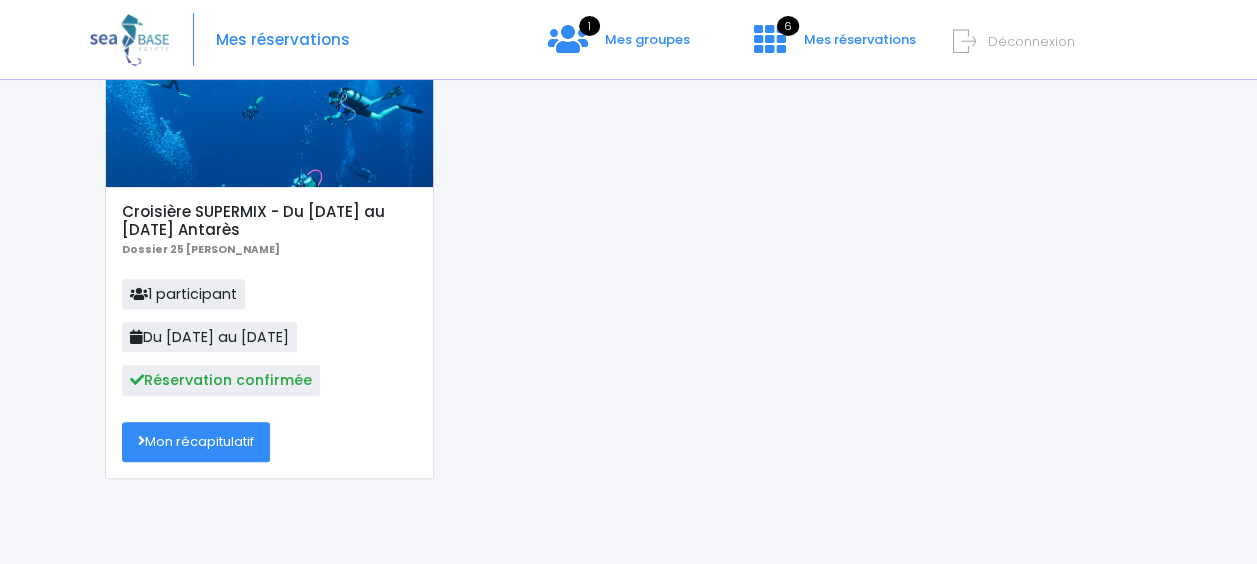 click on "Mon récapitulatif" at bounding box center (196, 442) 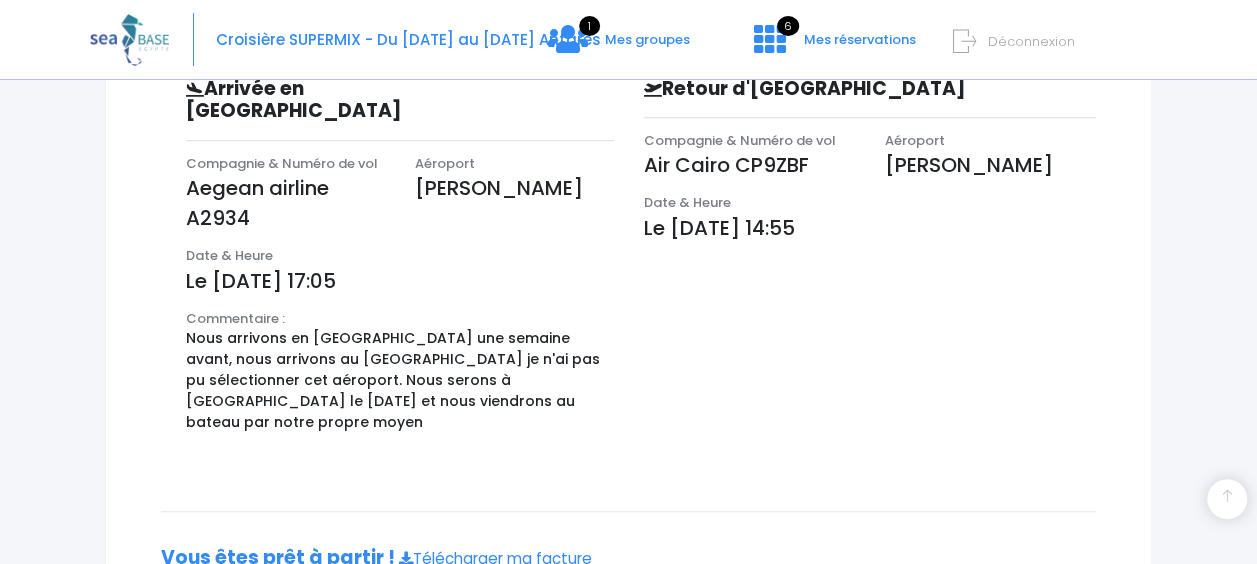 scroll, scrollTop: 0, scrollLeft: 0, axis: both 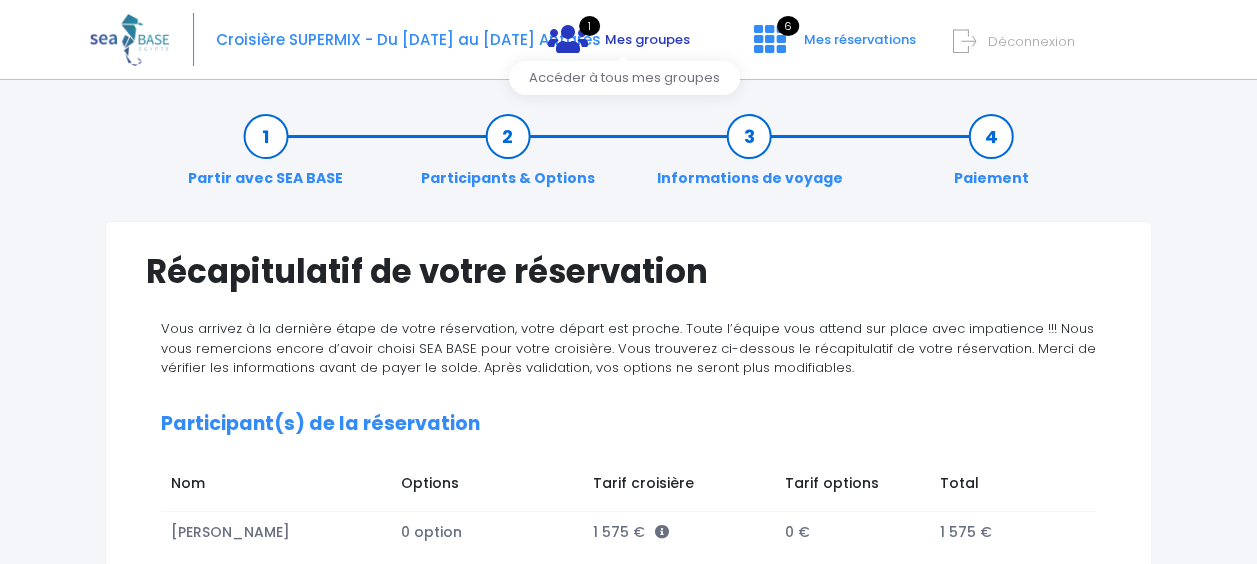 click on "1
Mes groupes" at bounding box center (619, 46) 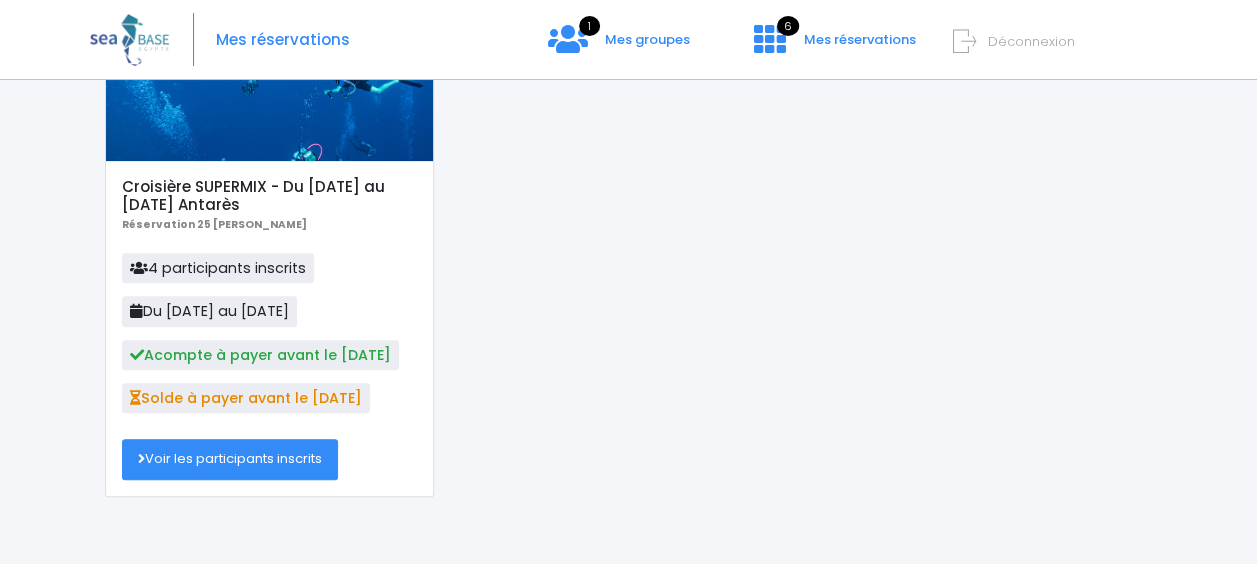 scroll, scrollTop: 232, scrollLeft: 0, axis: vertical 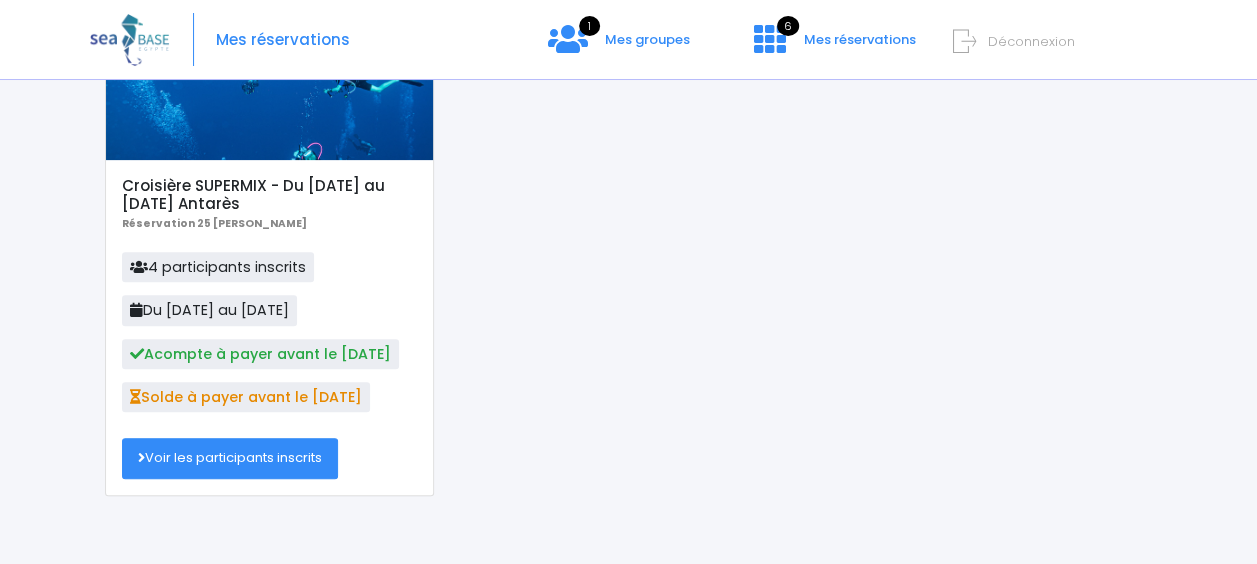 click on "Voir les participants inscrits" at bounding box center [230, 458] 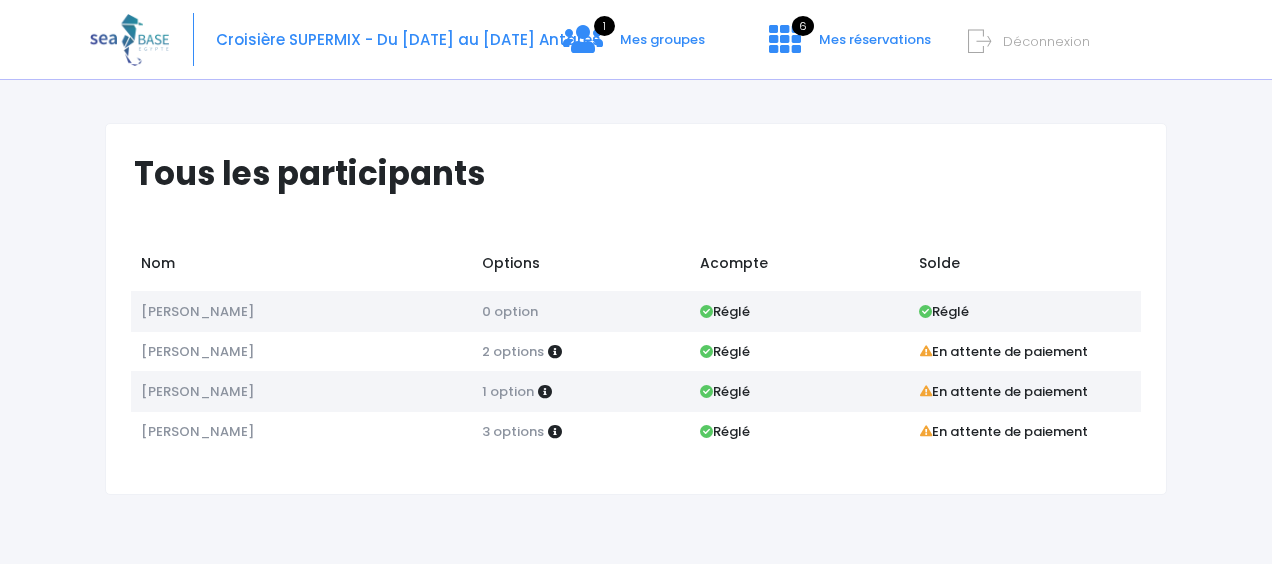 scroll, scrollTop: 0, scrollLeft: 0, axis: both 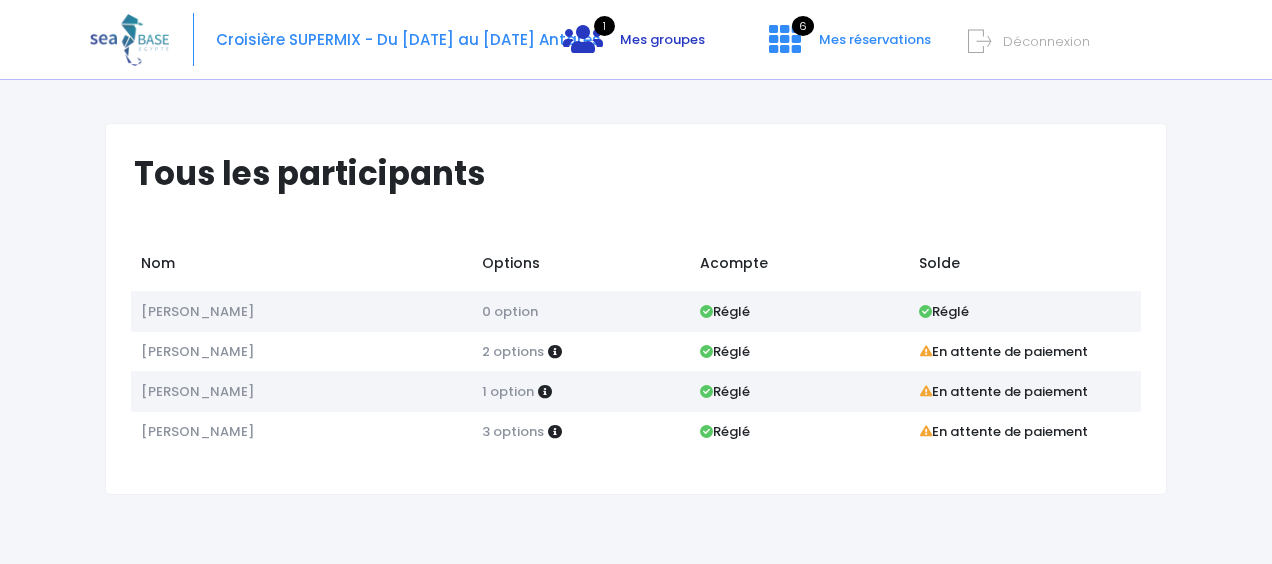 click at bounding box center [583, 39] 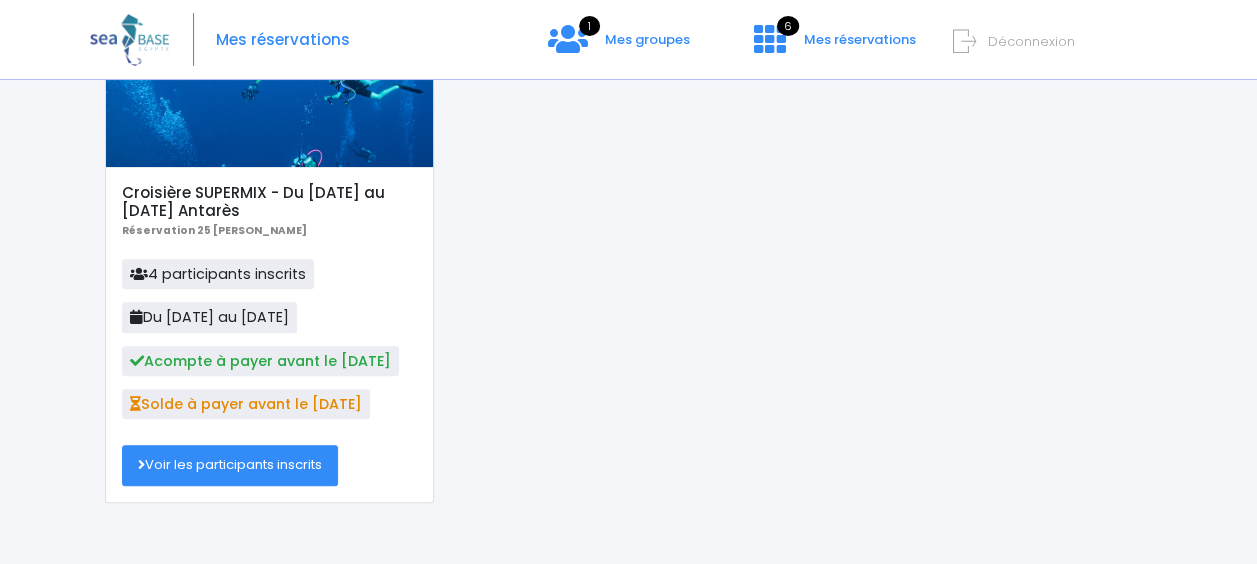 scroll, scrollTop: 226, scrollLeft: 0, axis: vertical 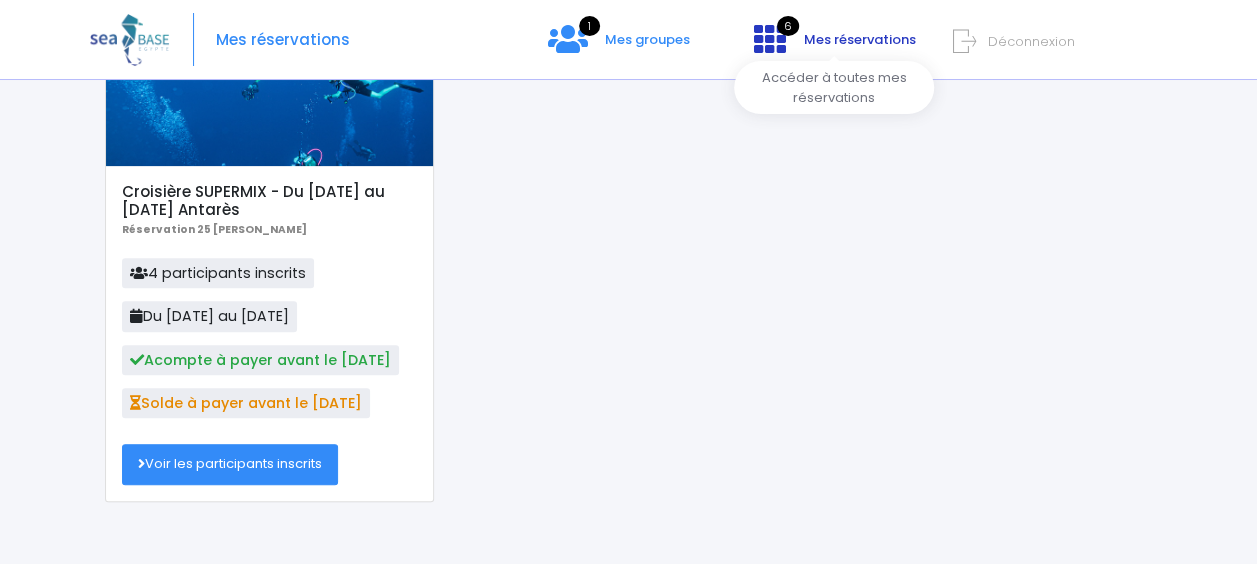 click on "6
Mes réservations" at bounding box center [833, 46] 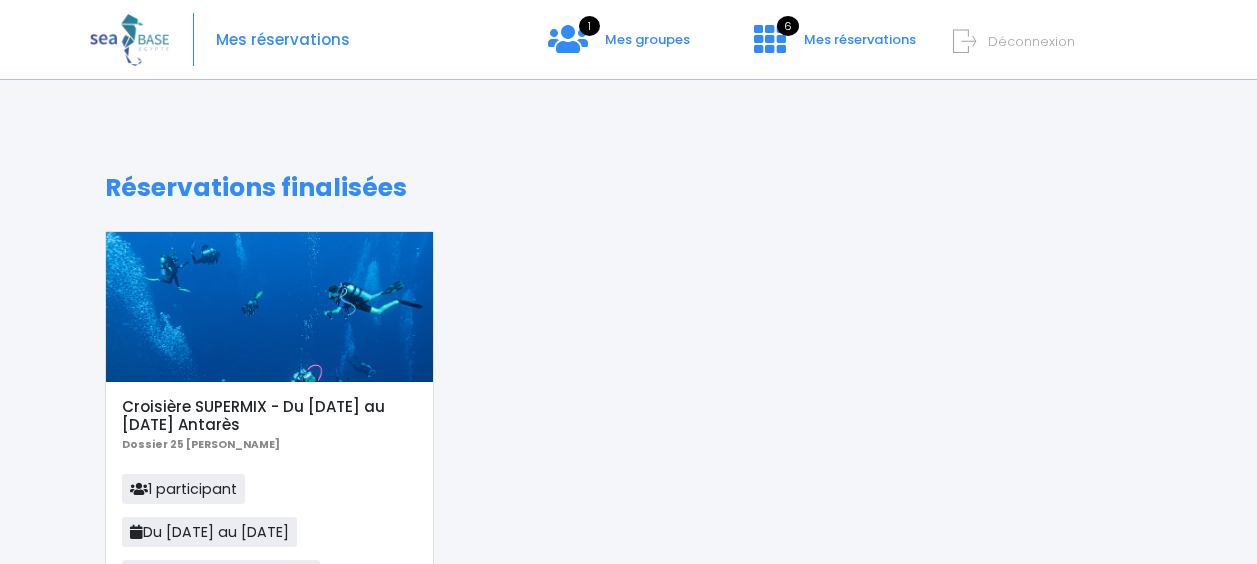 scroll, scrollTop: 0, scrollLeft: 0, axis: both 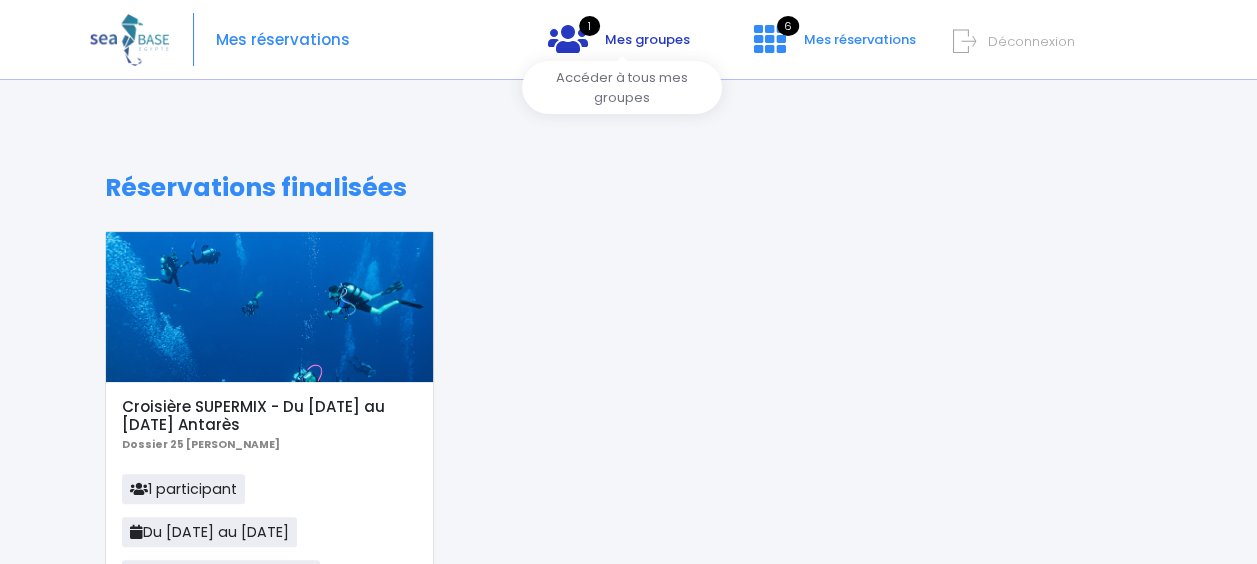 click on "Mes groupes" at bounding box center (647, 39) 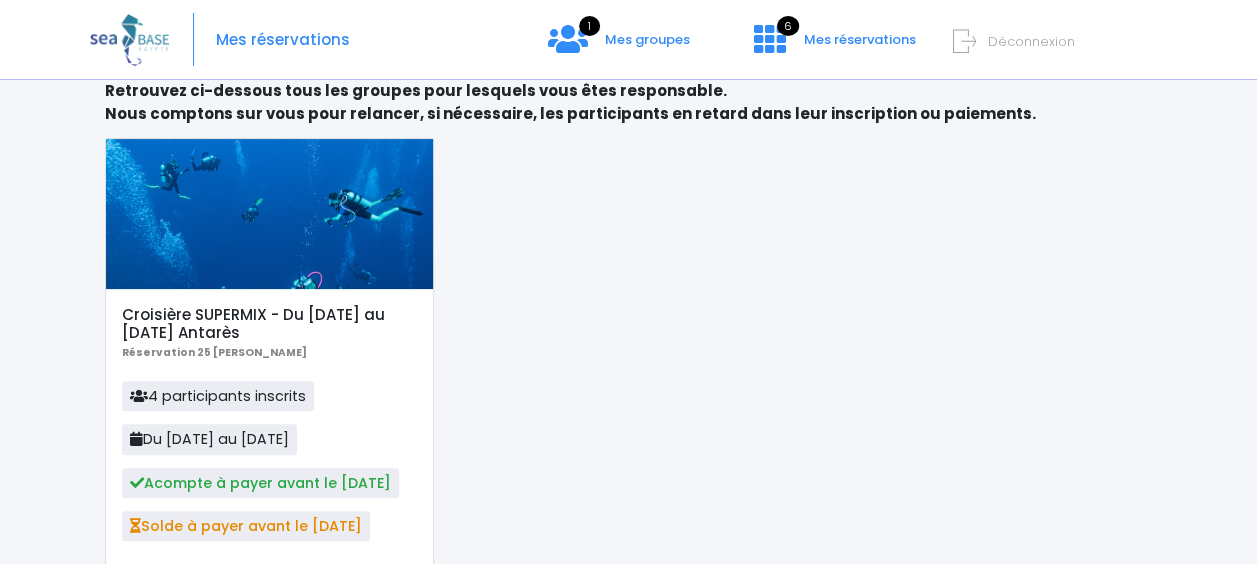 scroll, scrollTop: 245, scrollLeft: 0, axis: vertical 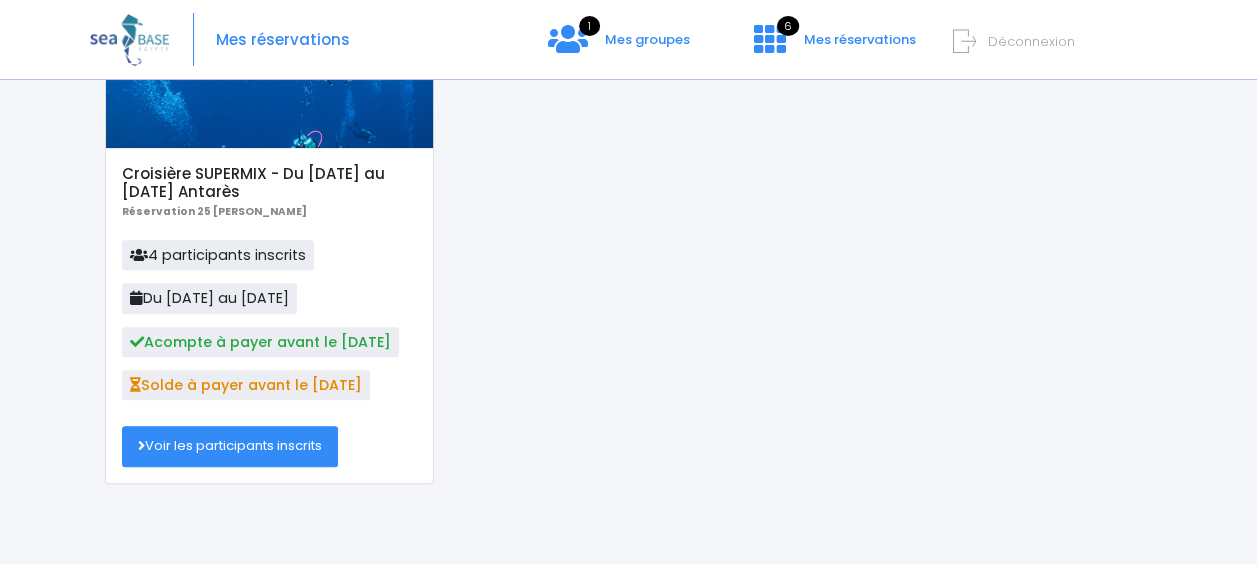 click on "Voir les participants inscrits" at bounding box center (230, 446) 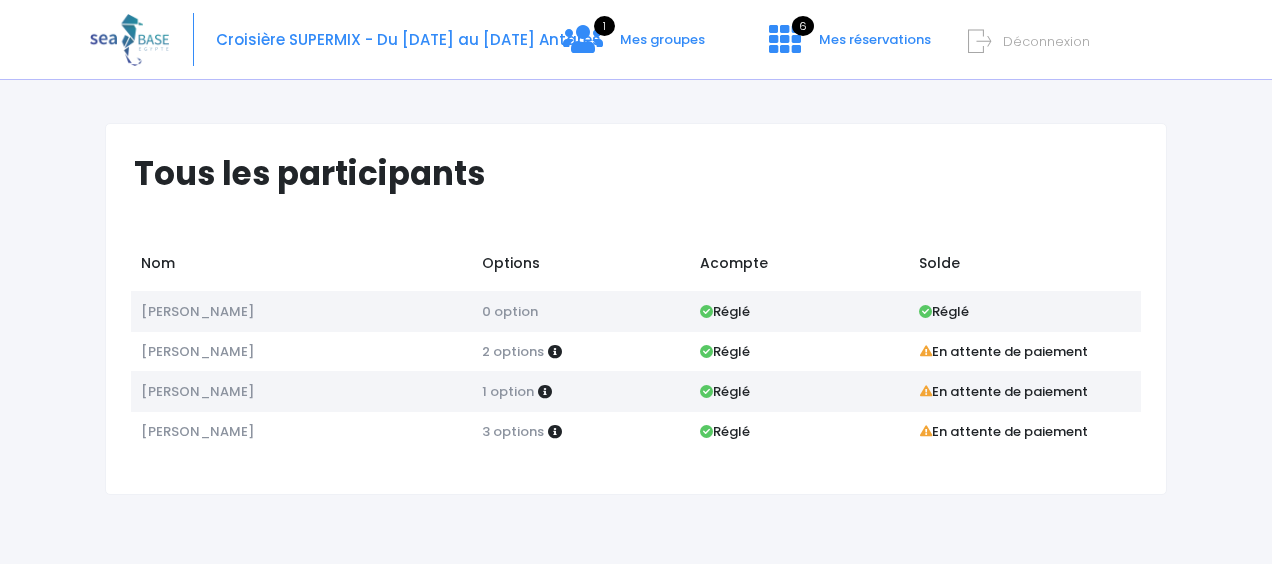 scroll, scrollTop: 0, scrollLeft: 0, axis: both 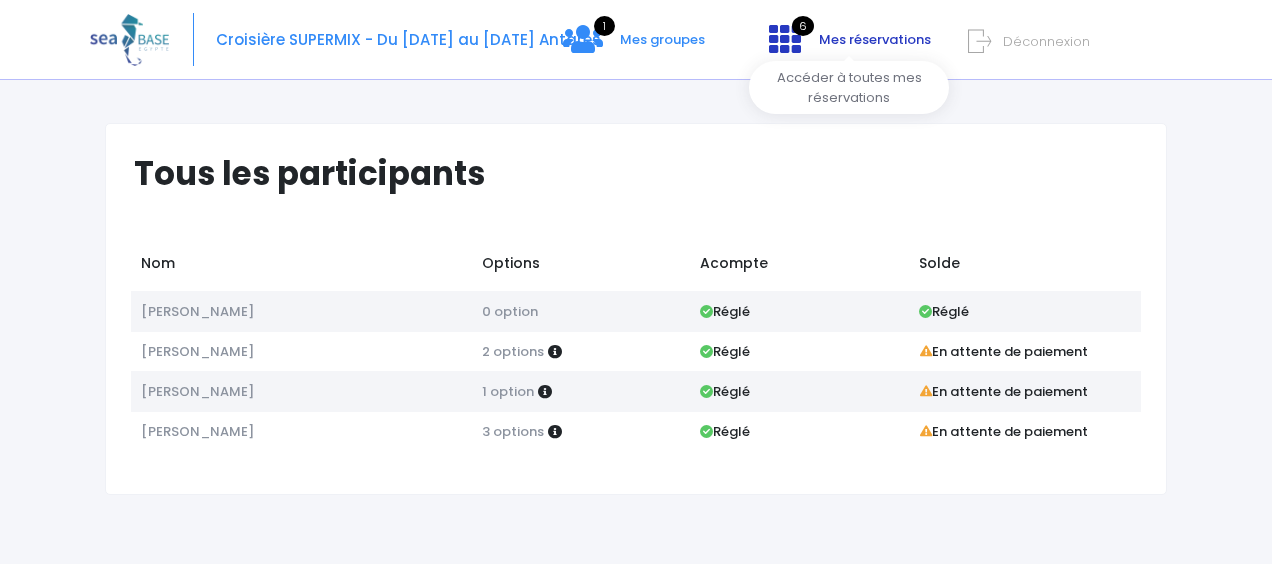 click on "Mes réservations" at bounding box center [875, 39] 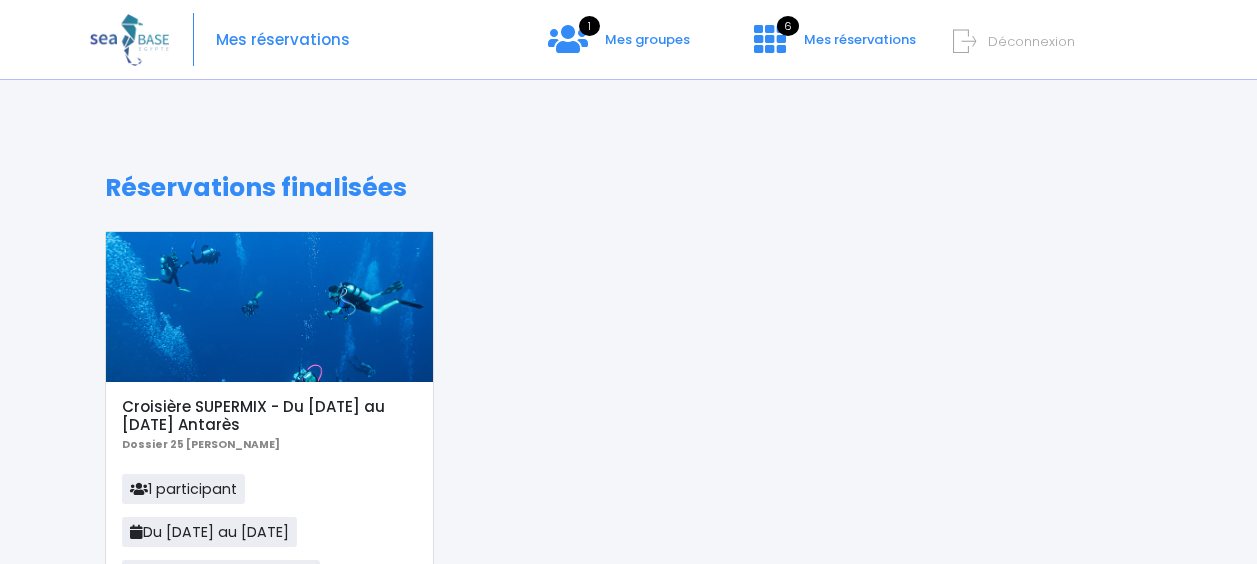 scroll, scrollTop: 0, scrollLeft: 0, axis: both 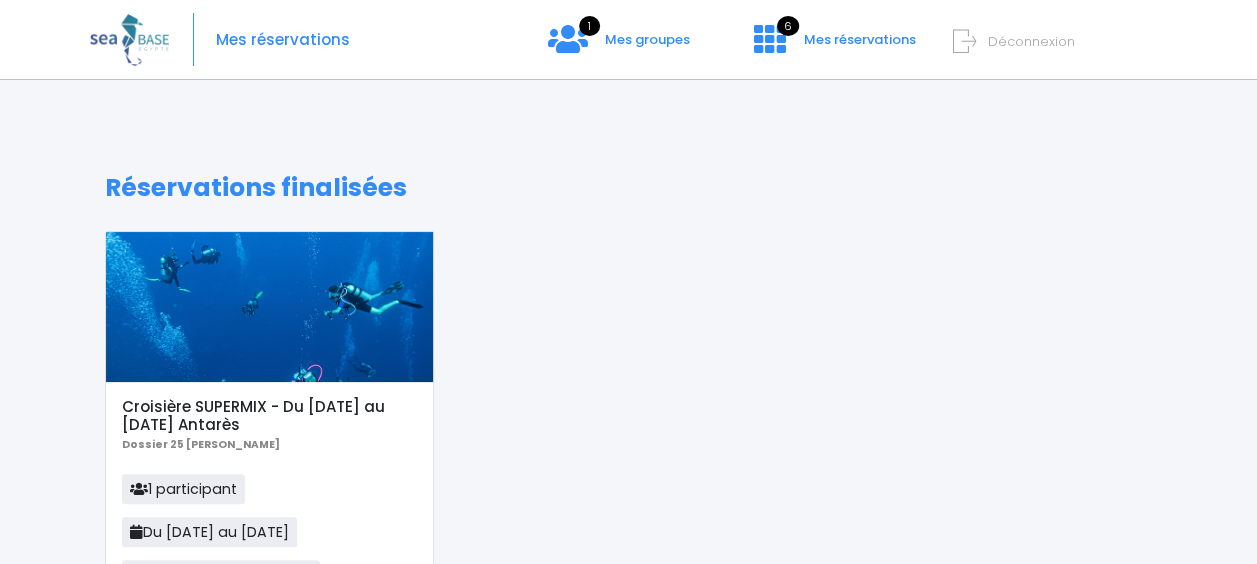 click on "Croisière SUPERMIX - Du 20/09/25 au 27/09/25 Antarès
Dossier 25 Audrey Zurbuchen
1  participant
Du 20/09/25 au 27/09/25
Réservation confirmée
Mon récapitulatif" at bounding box center (269, 527) 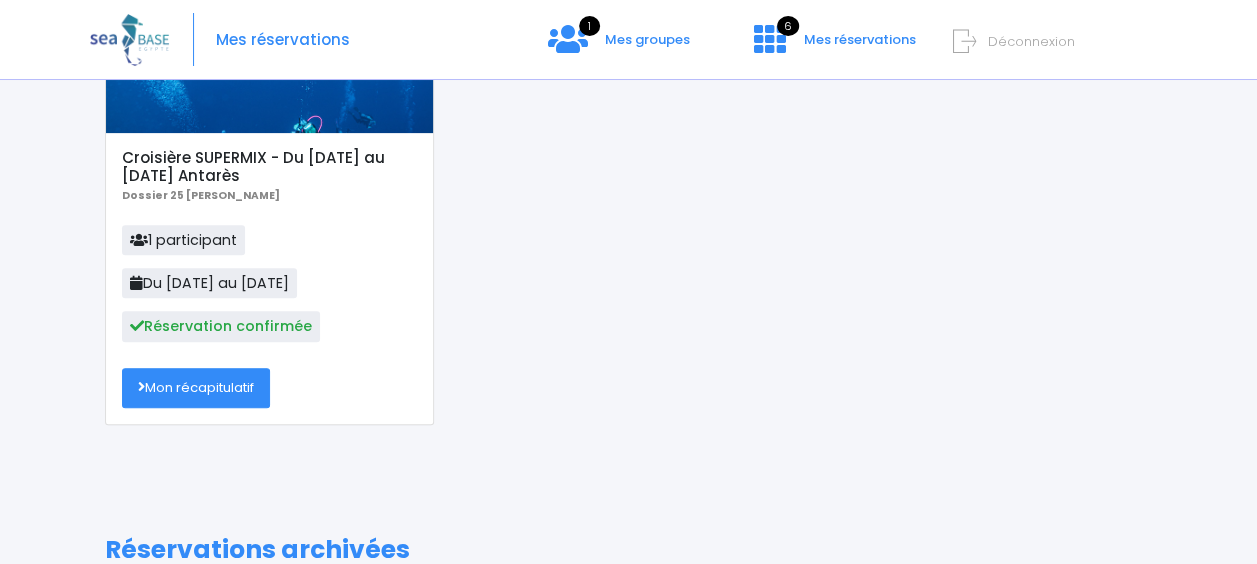 scroll, scrollTop: 250, scrollLeft: 0, axis: vertical 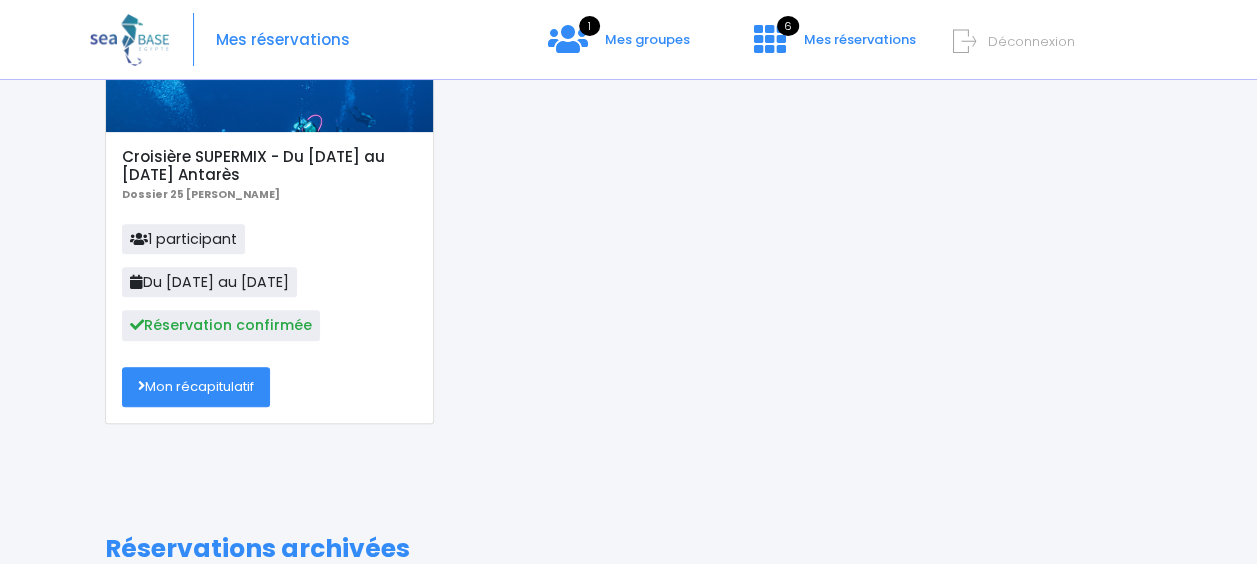 click on "Mon récapitulatif" at bounding box center [196, 387] 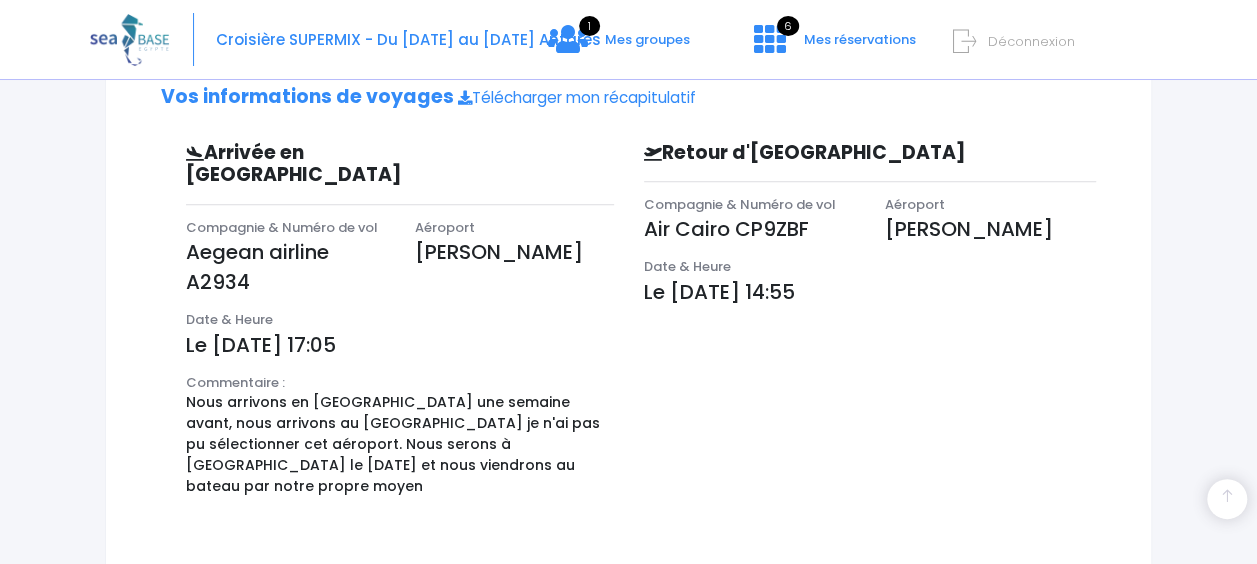 scroll, scrollTop: 567, scrollLeft: 0, axis: vertical 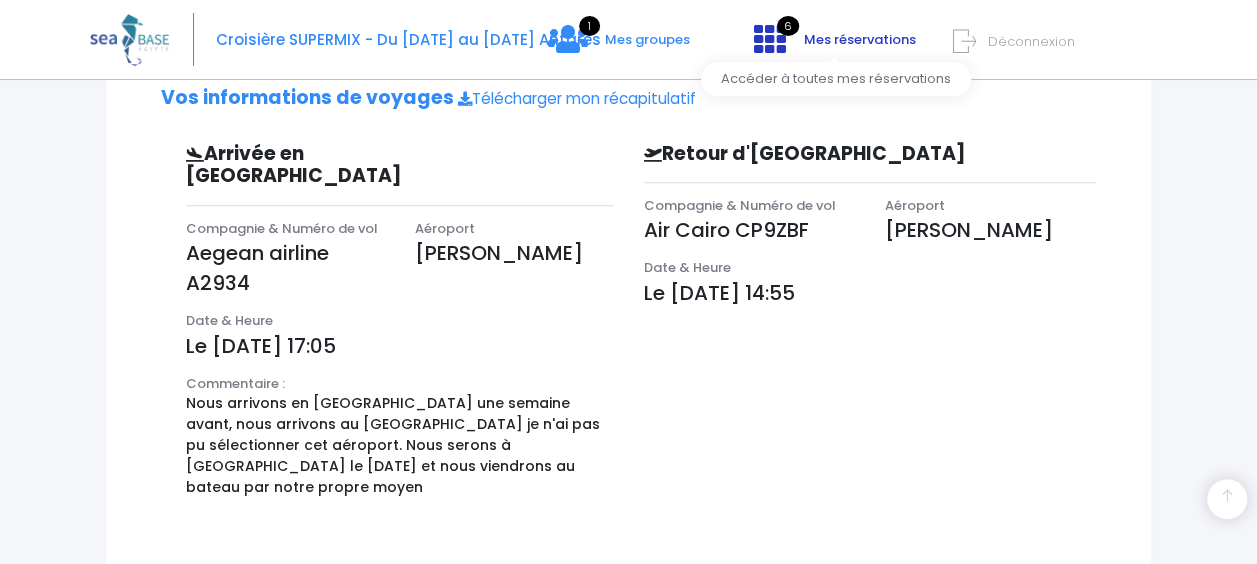 click on "6" at bounding box center (788, 26) 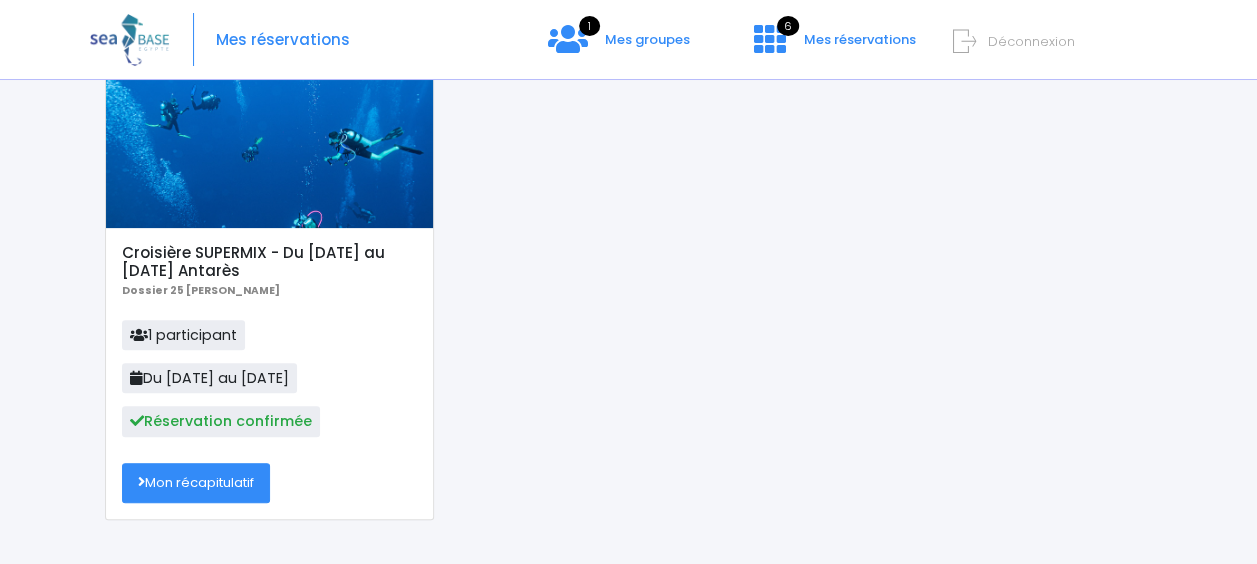 scroll, scrollTop: 181, scrollLeft: 0, axis: vertical 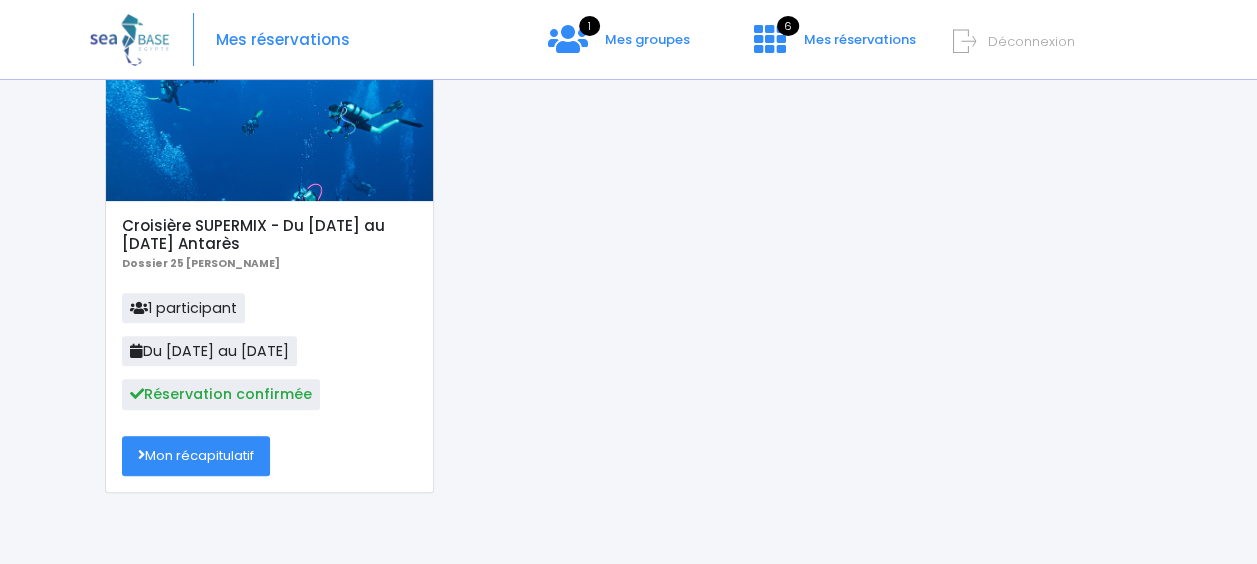 click on "Mes réservations
1
Mes groupes
6
Mes réservations
Déconnexion" at bounding box center (613, 40) 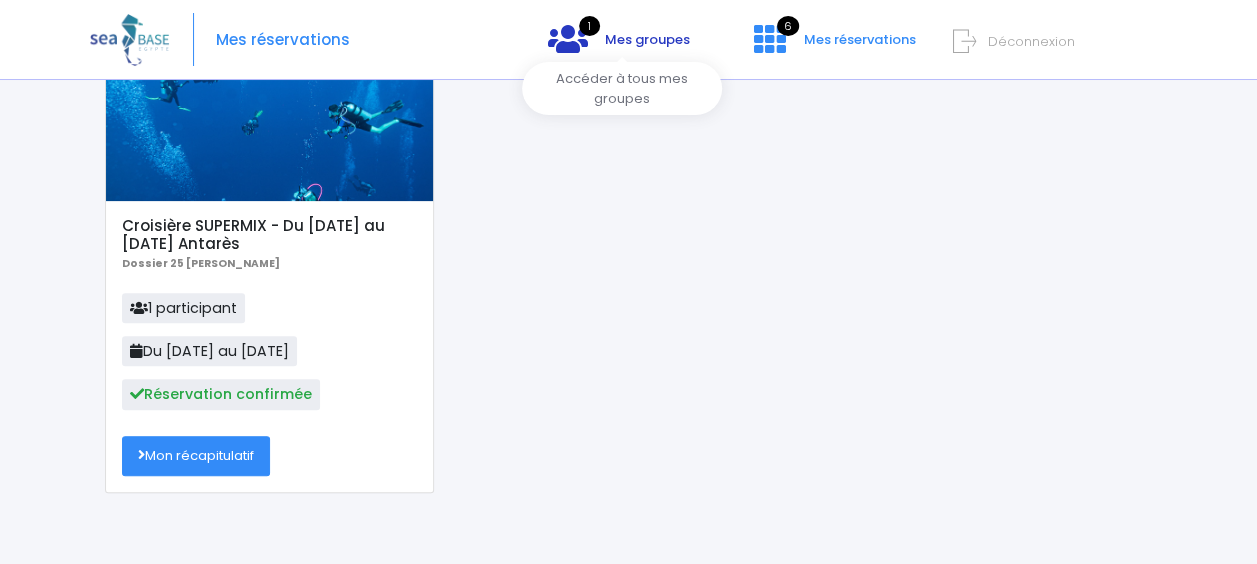 click on "Mes groupes" at bounding box center [647, 39] 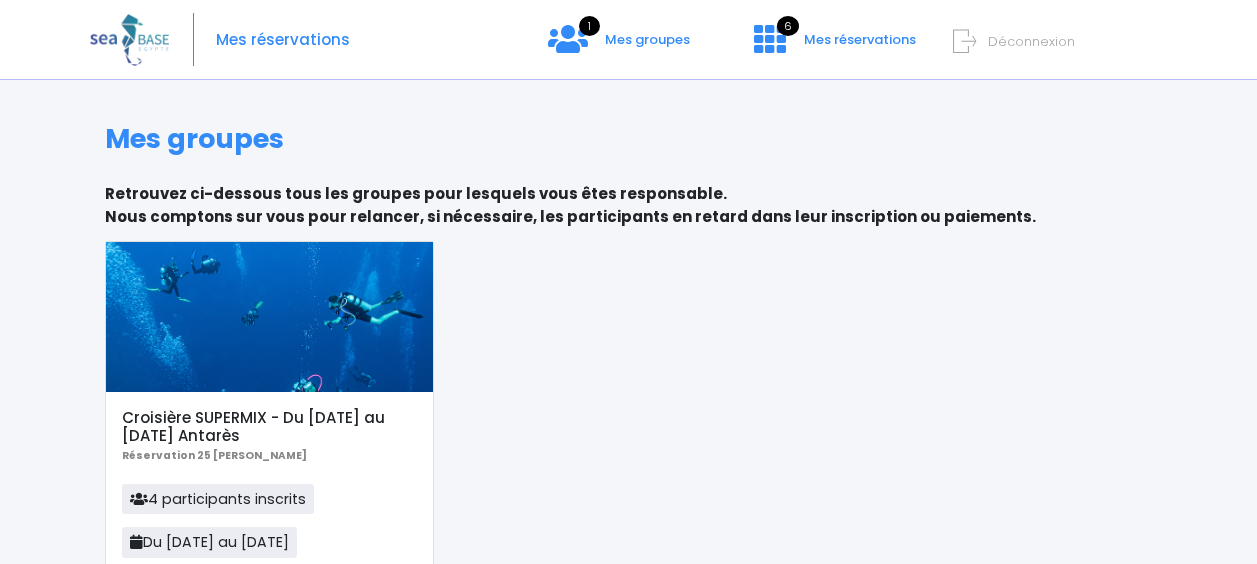 scroll, scrollTop: 0, scrollLeft: 0, axis: both 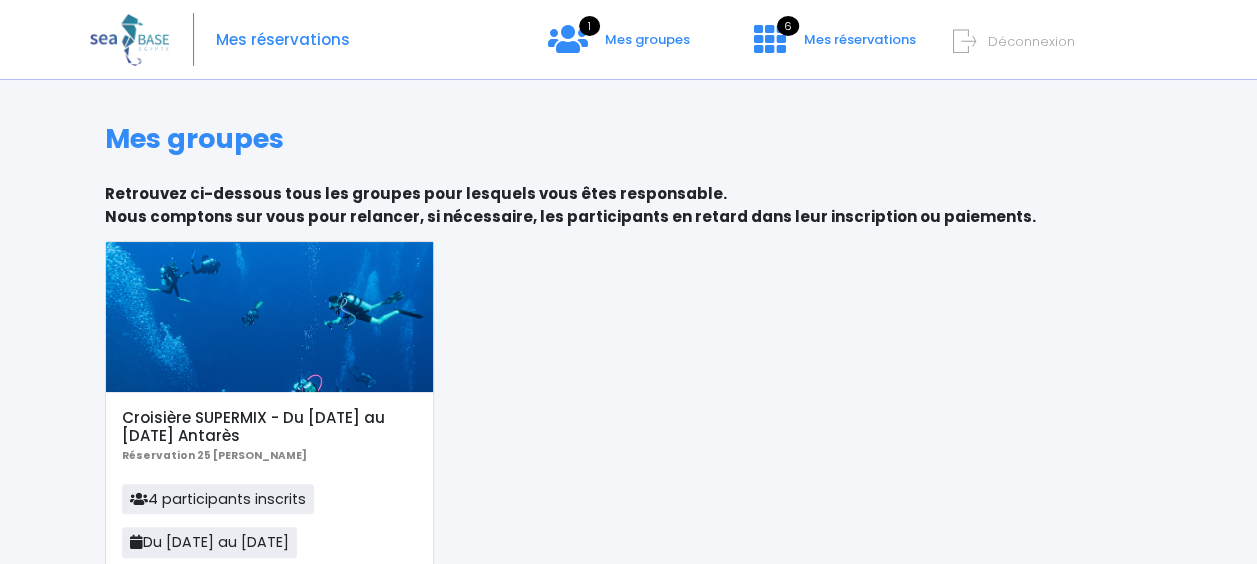 click on "4  participants inscrits" at bounding box center (218, 499) 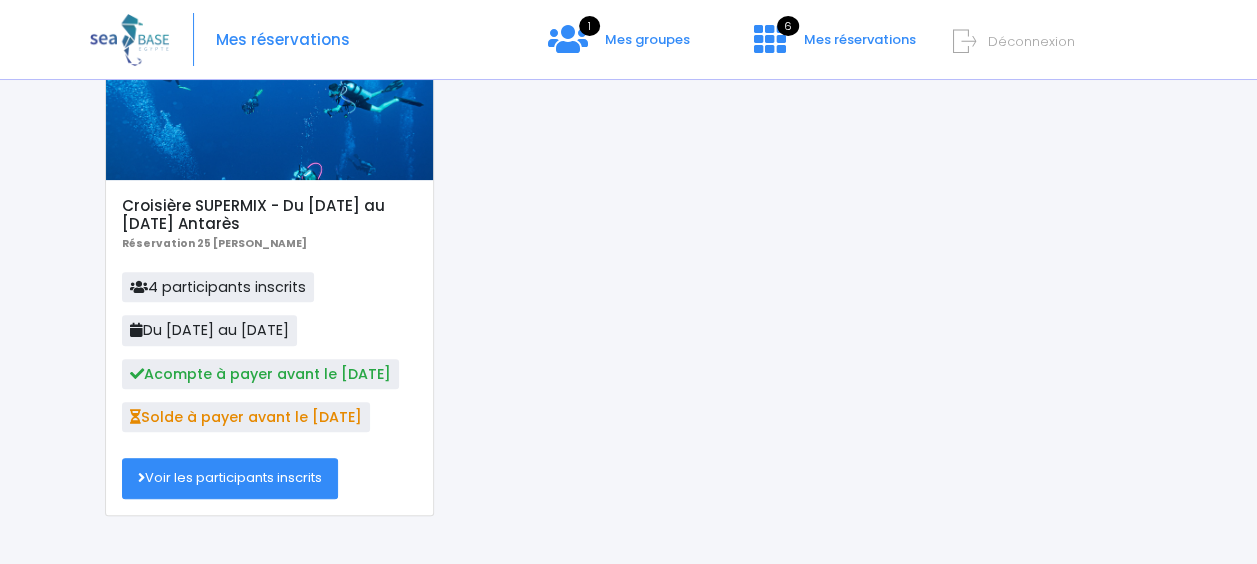 click on "Voir les participants inscrits" at bounding box center (230, 478) 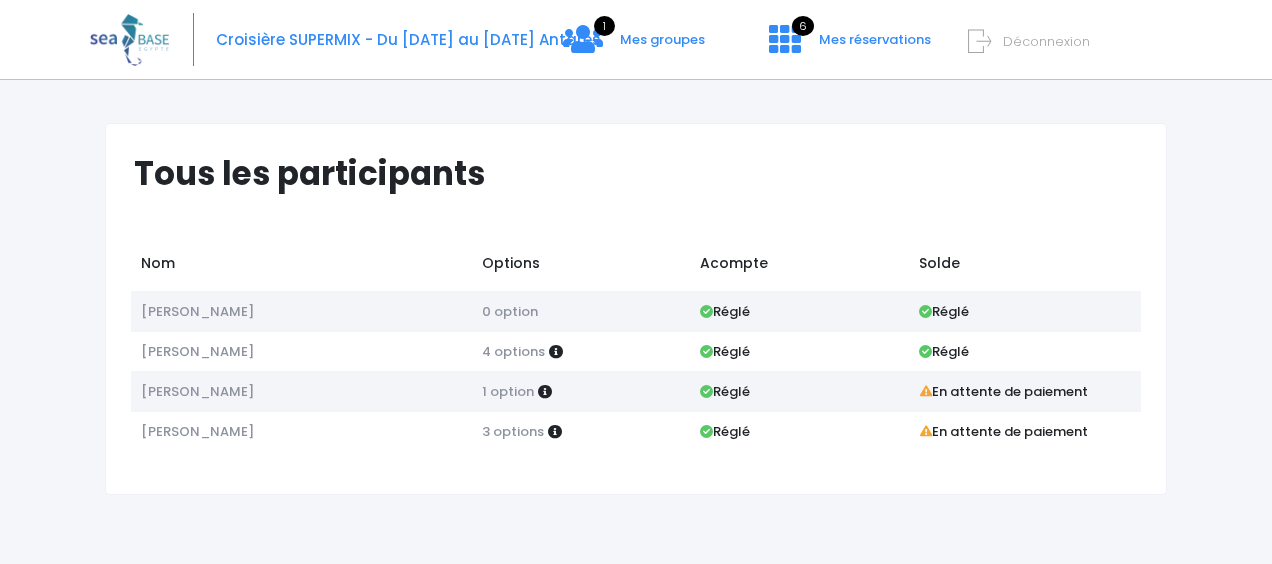 scroll, scrollTop: 0, scrollLeft: 0, axis: both 